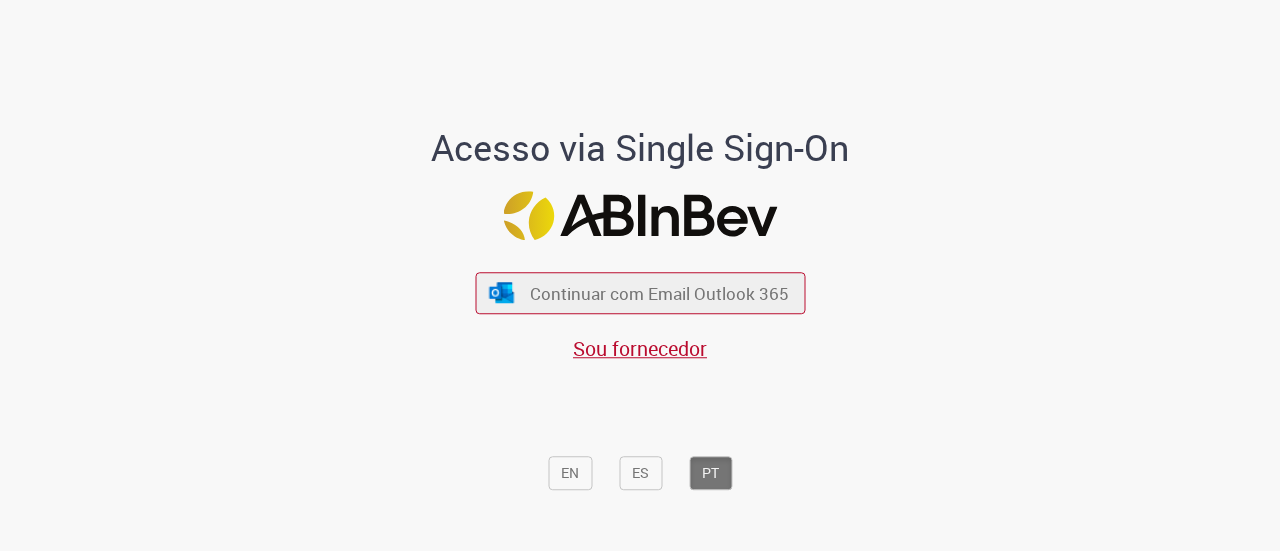 scroll, scrollTop: 0, scrollLeft: 0, axis: both 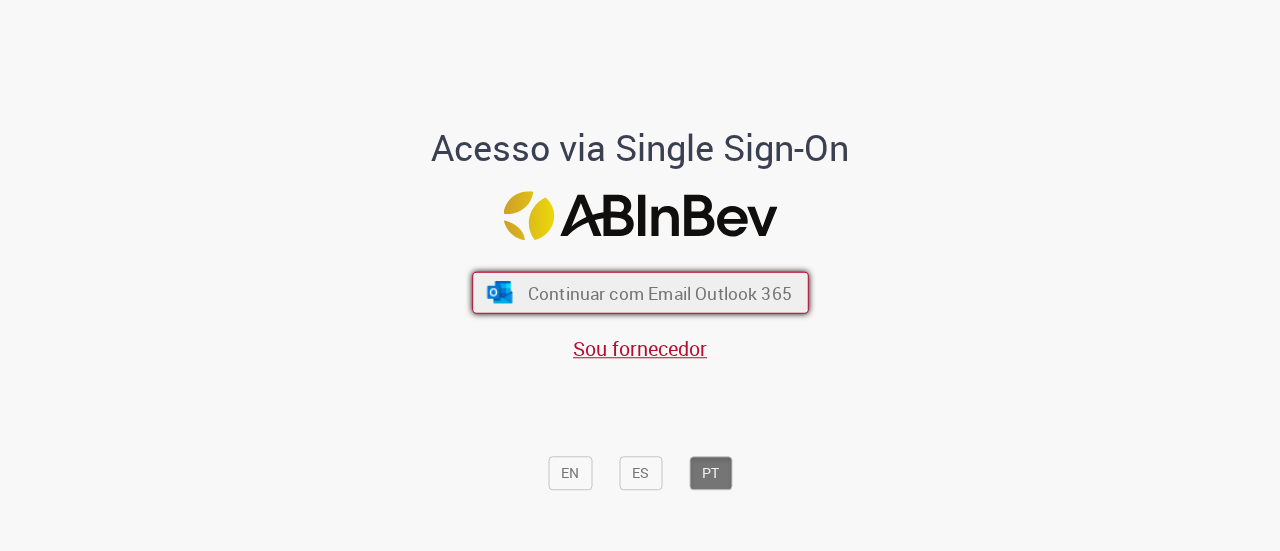 click on "Continuar com Email Outlook 365" at bounding box center (659, 292) 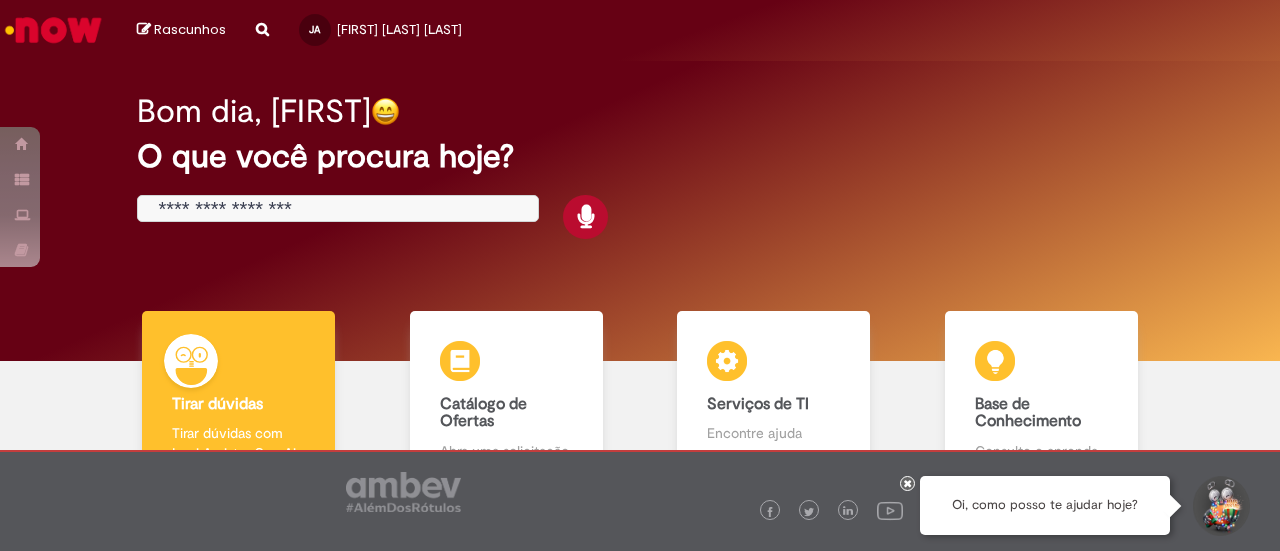 scroll, scrollTop: 0, scrollLeft: 0, axis: both 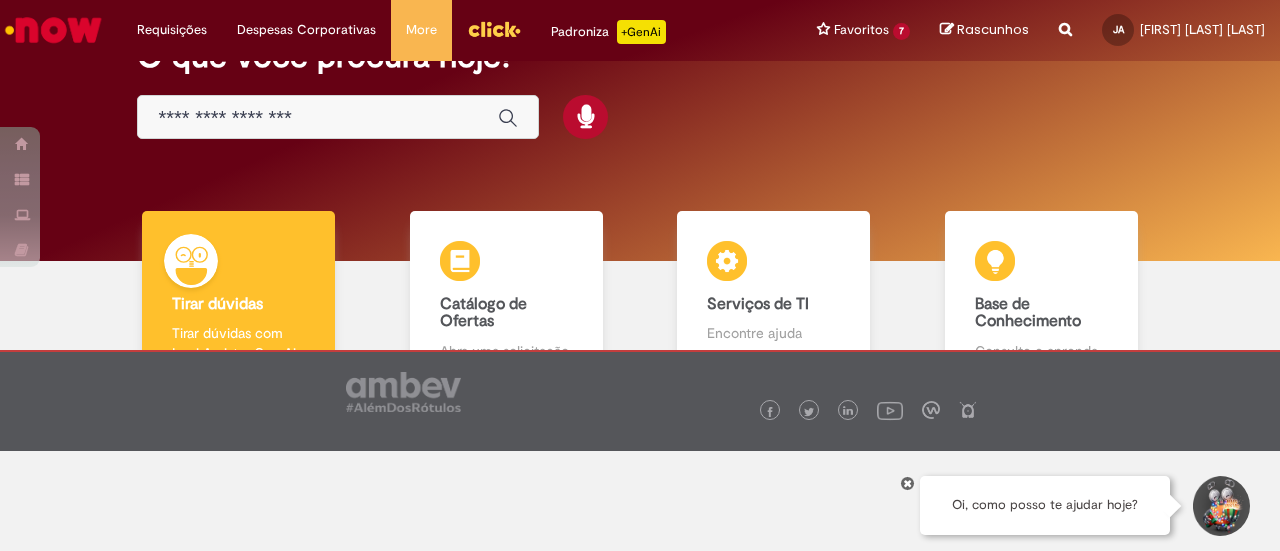 click on "Bom dia, [FIRST]
O que você procura hoje?" at bounding box center (639, 67) 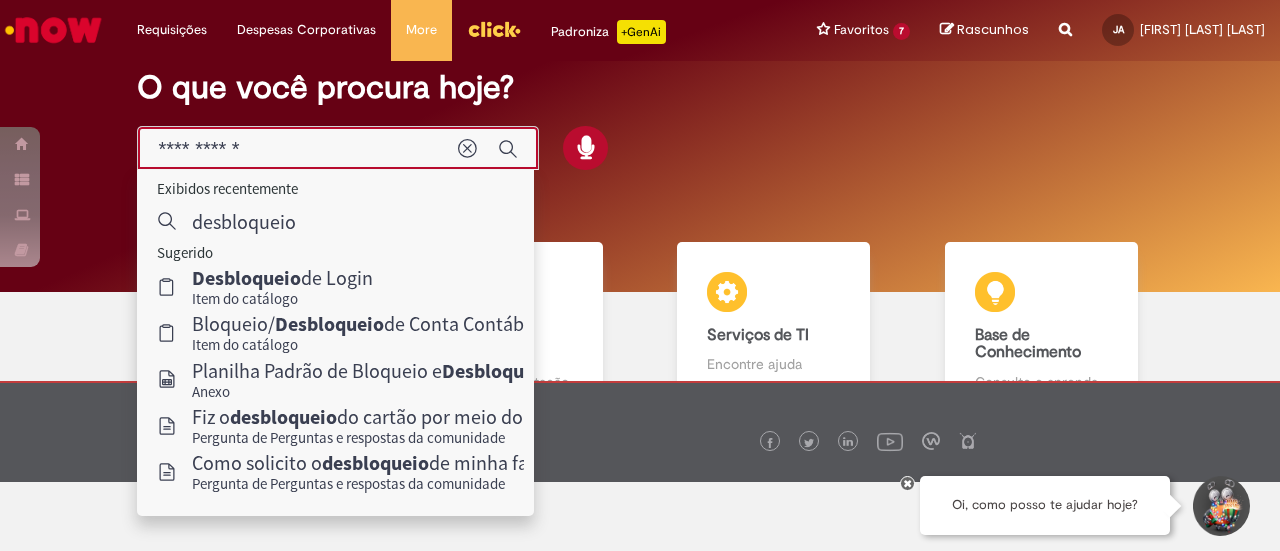 scroll, scrollTop: 100, scrollLeft: 0, axis: vertical 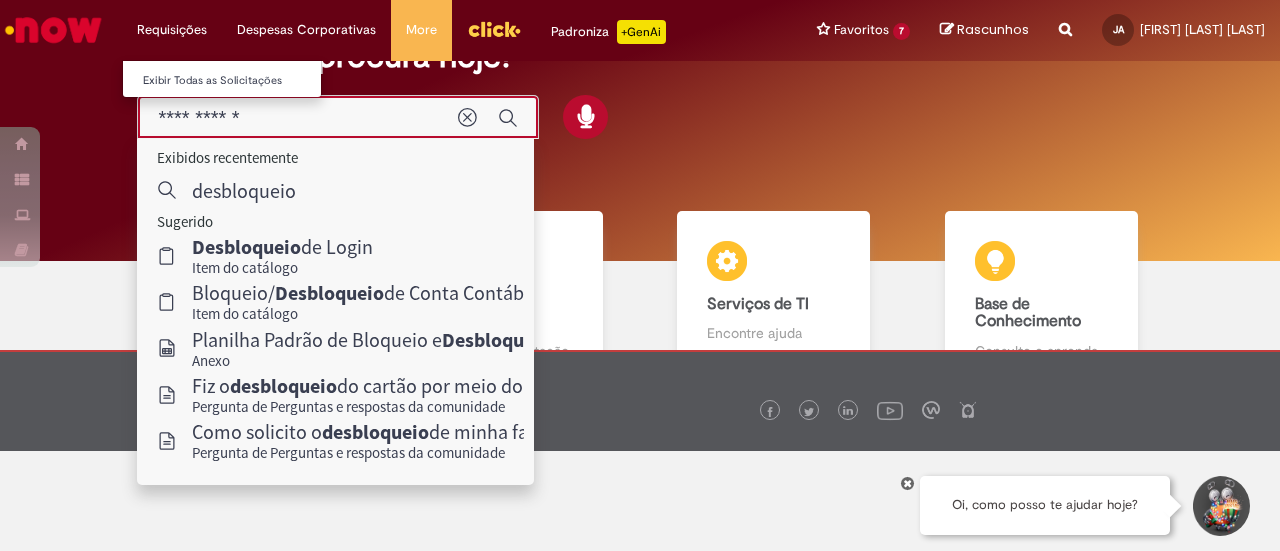 type on "**********" 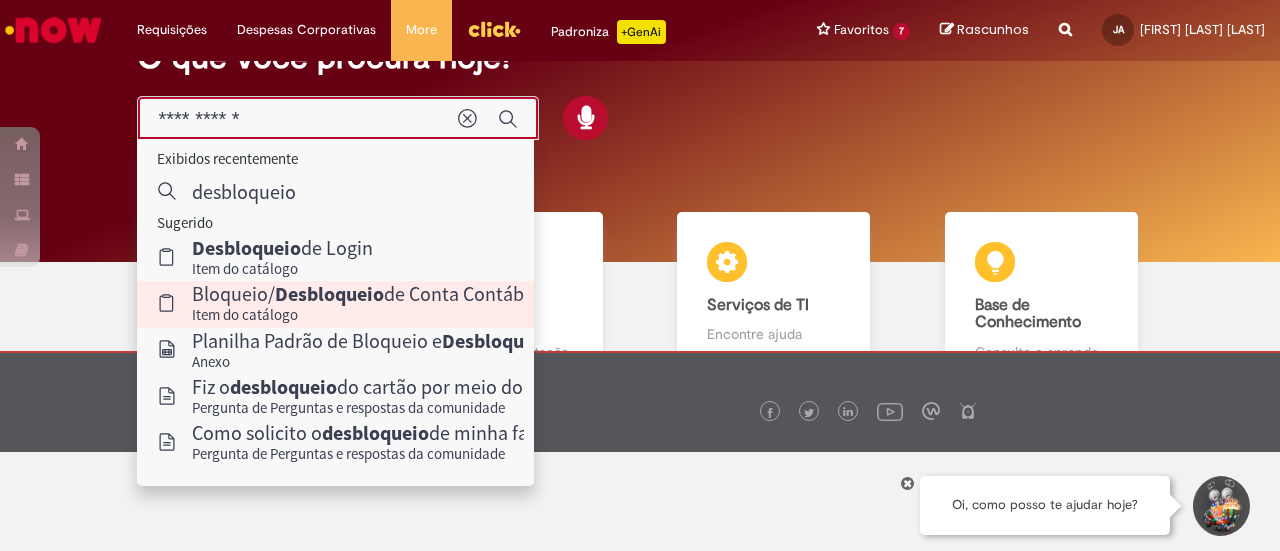 scroll, scrollTop: 100, scrollLeft: 0, axis: vertical 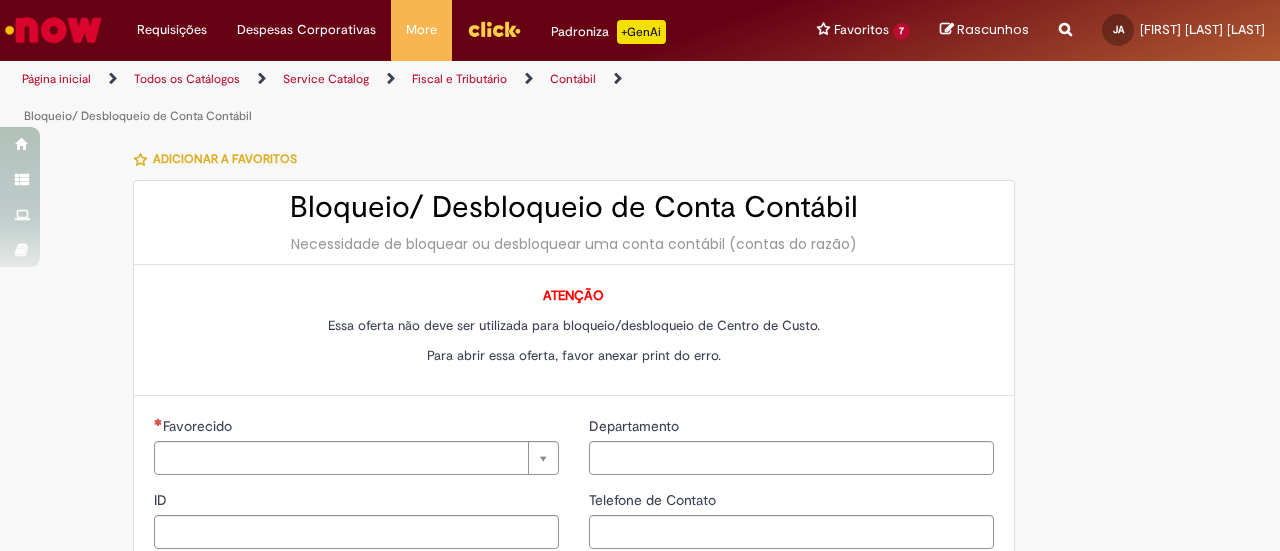 type on "********" 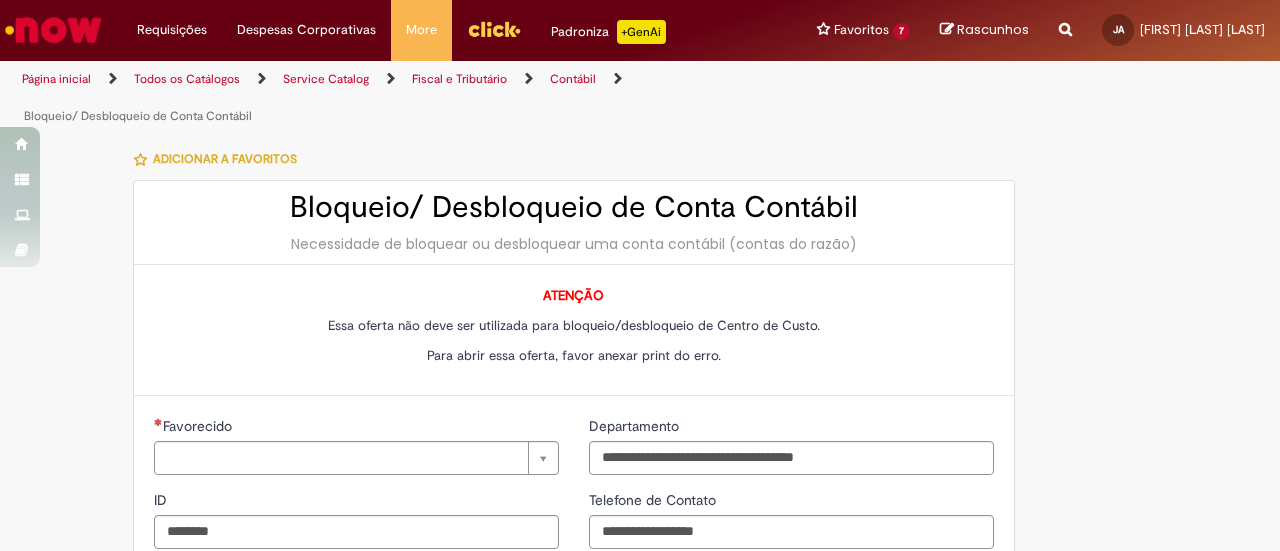 type on "**********" 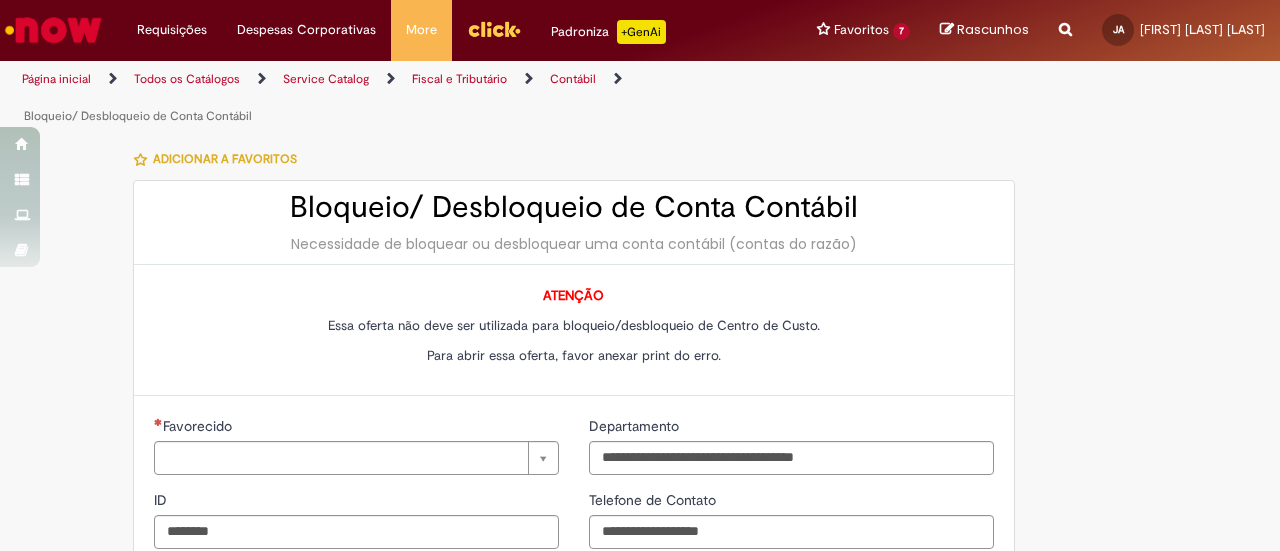 type on "**********" 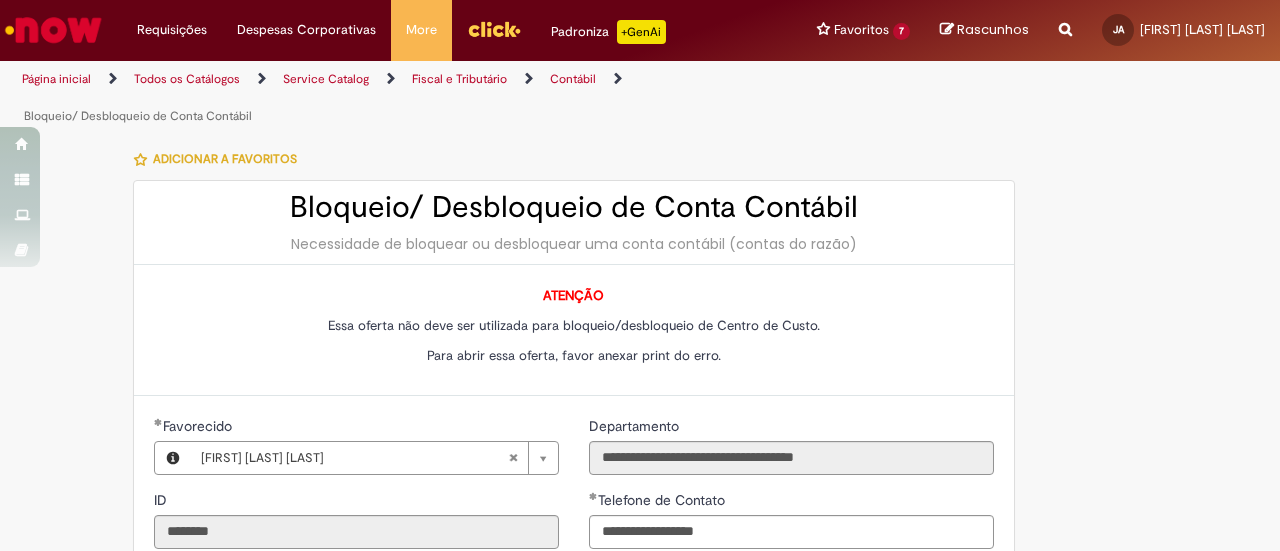 type on "**********" 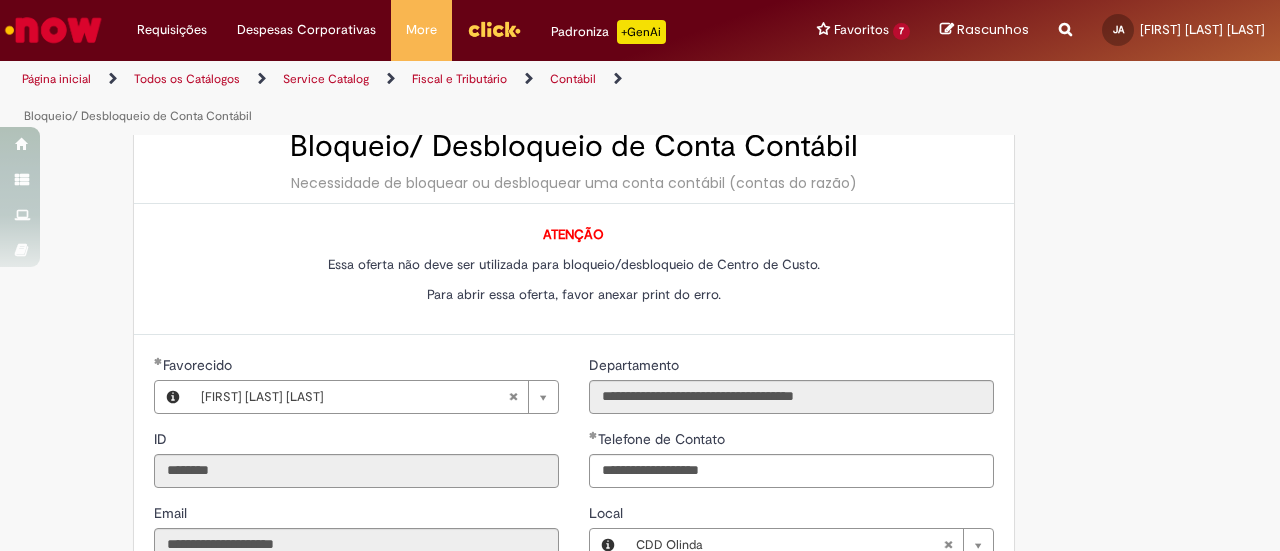 scroll, scrollTop: 0, scrollLeft: 0, axis: both 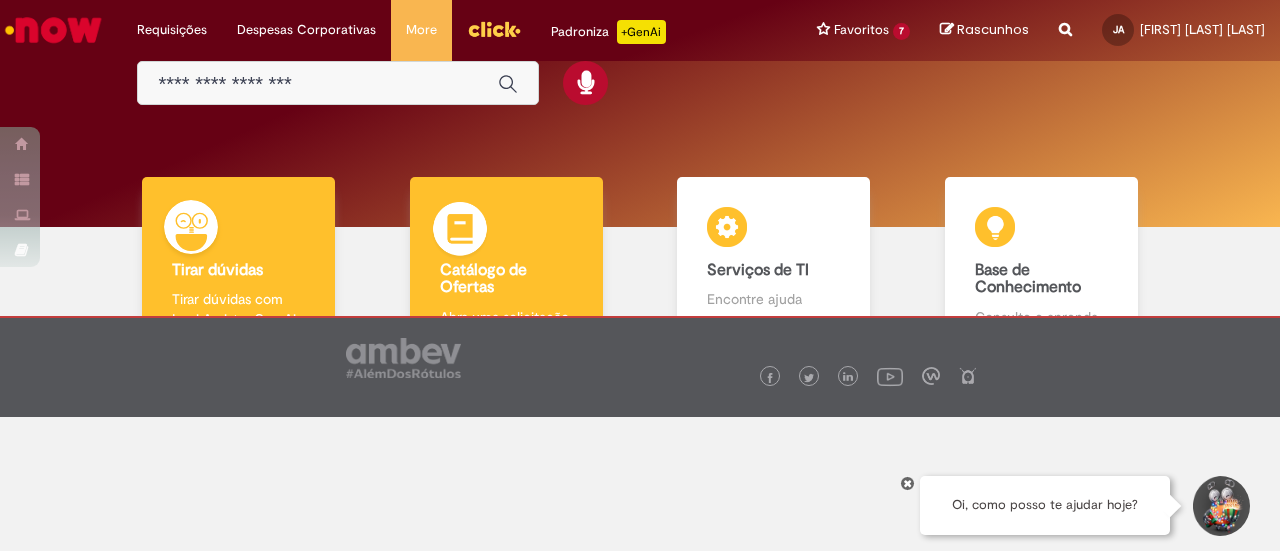 click on "Catálogo de Ofertas
Catálogo de Ofertas
Abra uma solicitação" at bounding box center [506, 263] 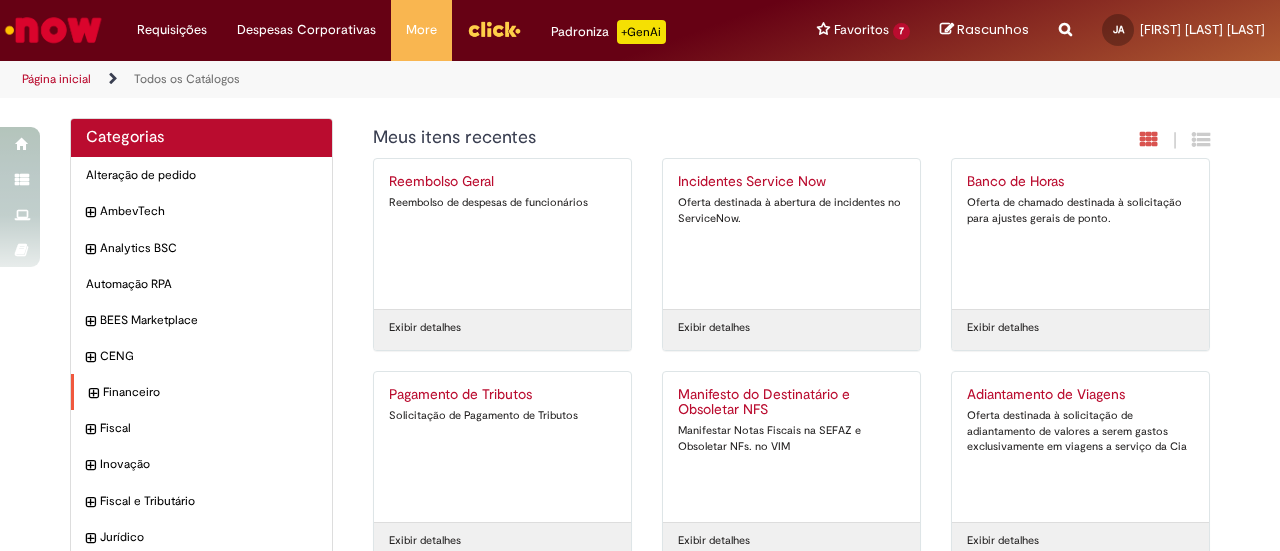 scroll, scrollTop: 200, scrollLeft: 0, axis: vertical 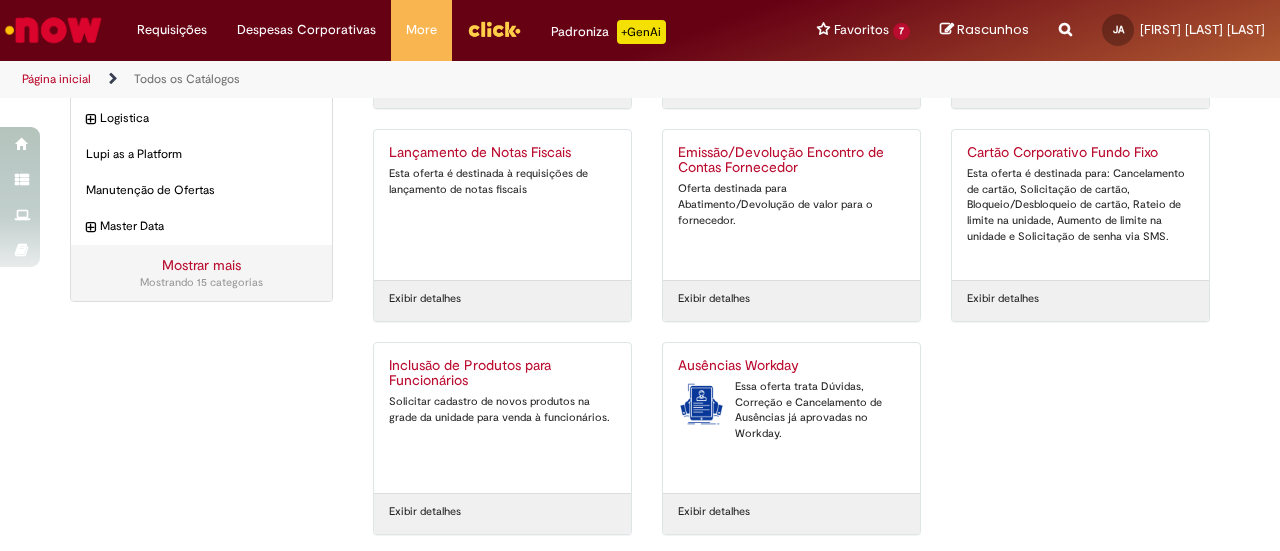 click on "Cartão Corporativo Fundo Fixo" at bounding box center (1080, 153) 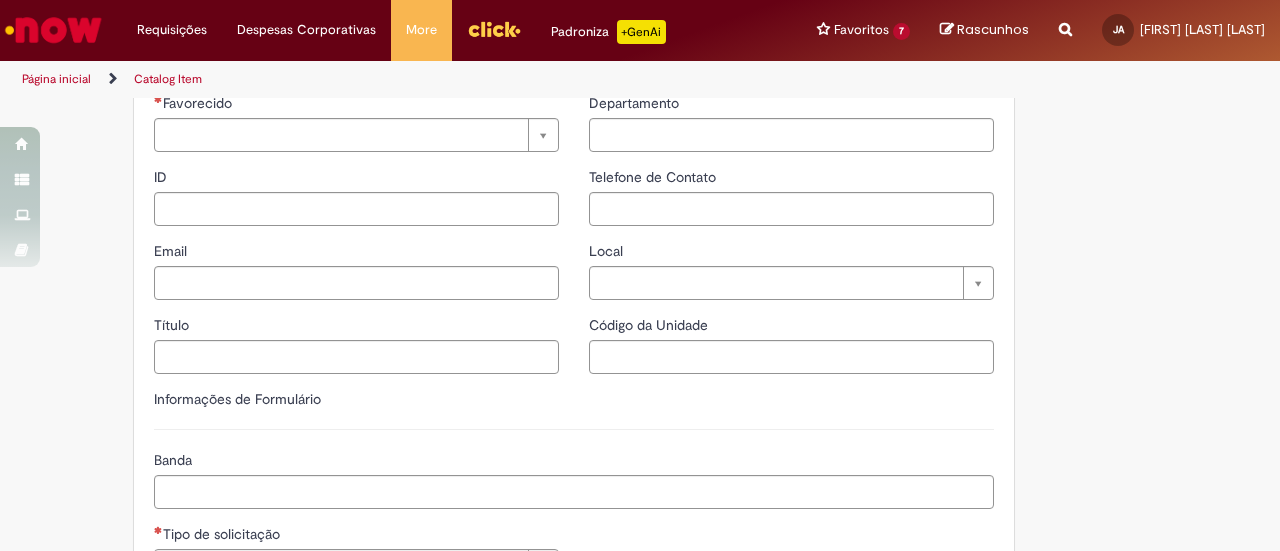 type on "********" 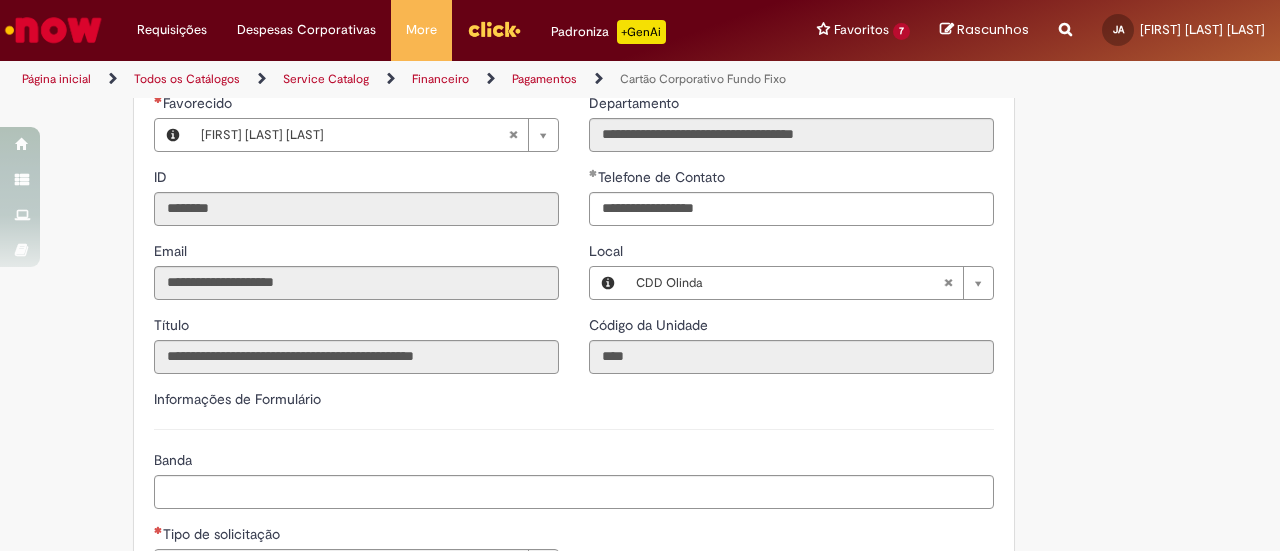type on "**********" 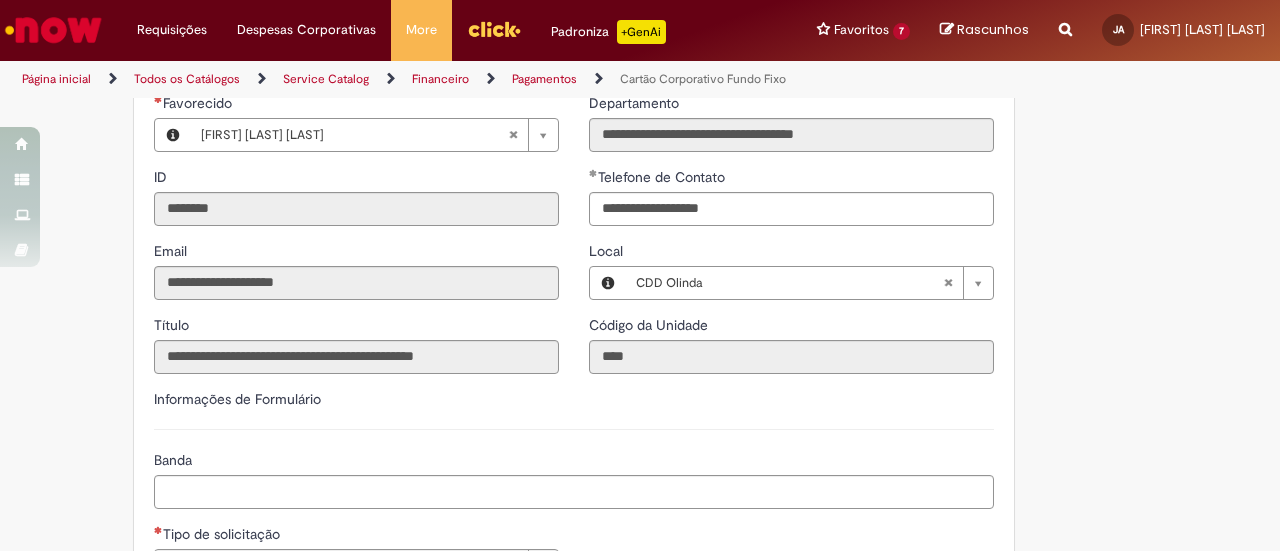 scroll, scrollTop: 0, scrollLeft: 0, axis: both 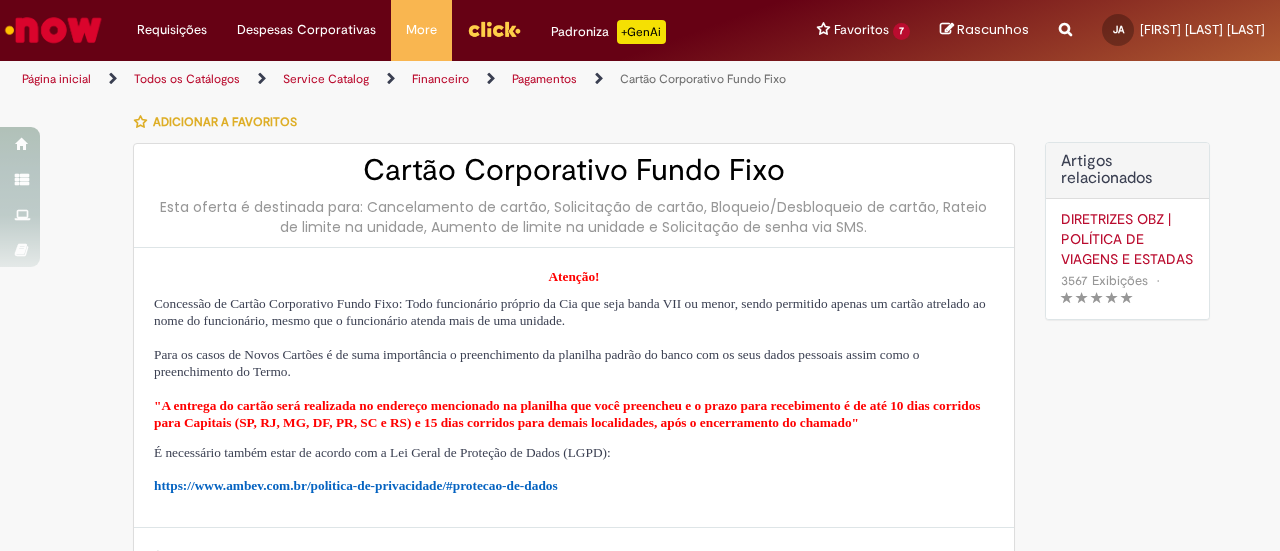 type on "**********" 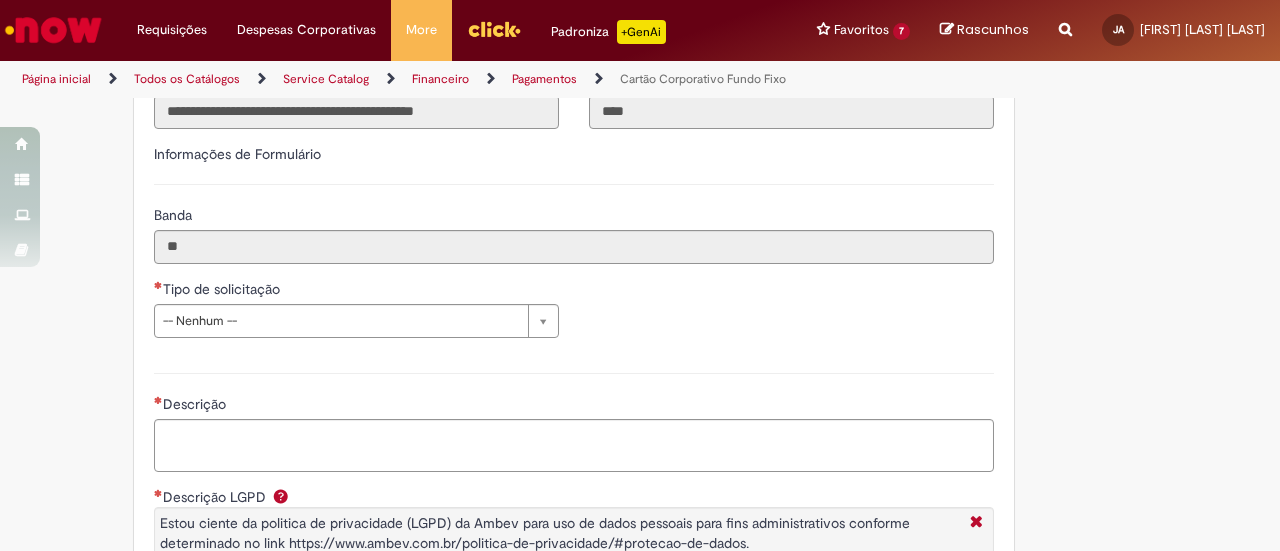 scroll, scrollTop: 700, scrollLeft: 0, axis: vertical 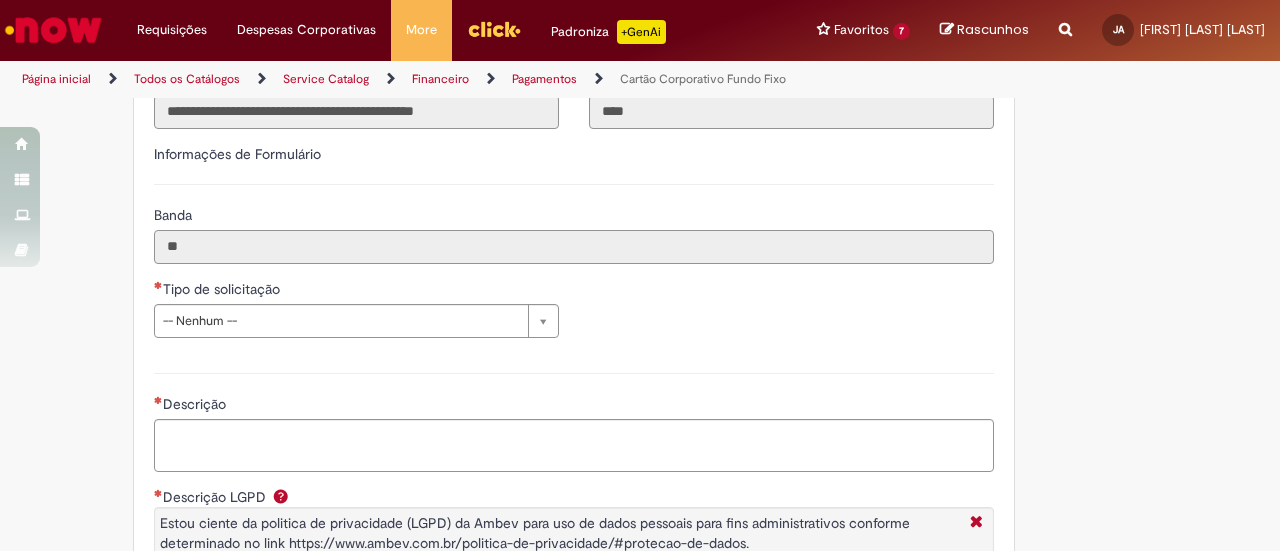 click on "**" at bounding box center [574, 247] 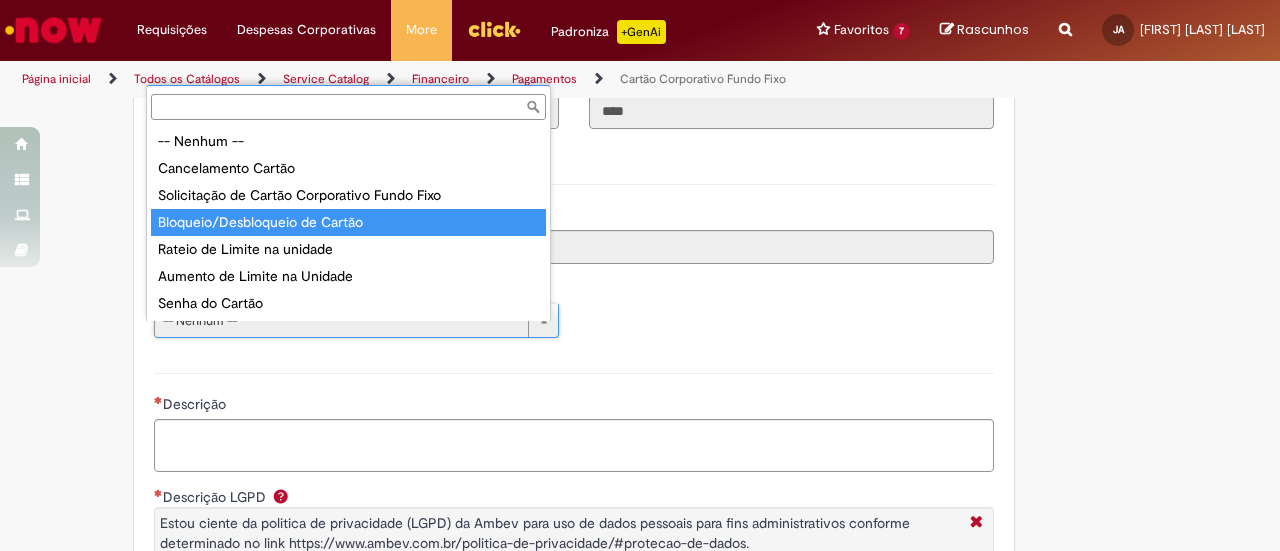 type on "**********" 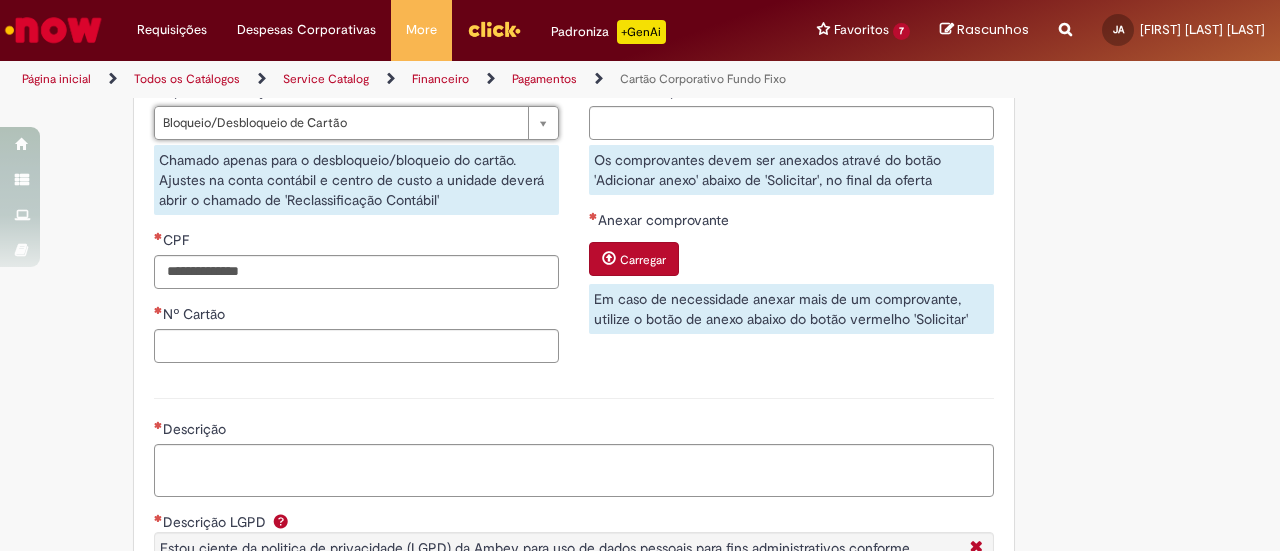 scroll, scrollTop: 900, scrollLeft: 0, axis: vertical 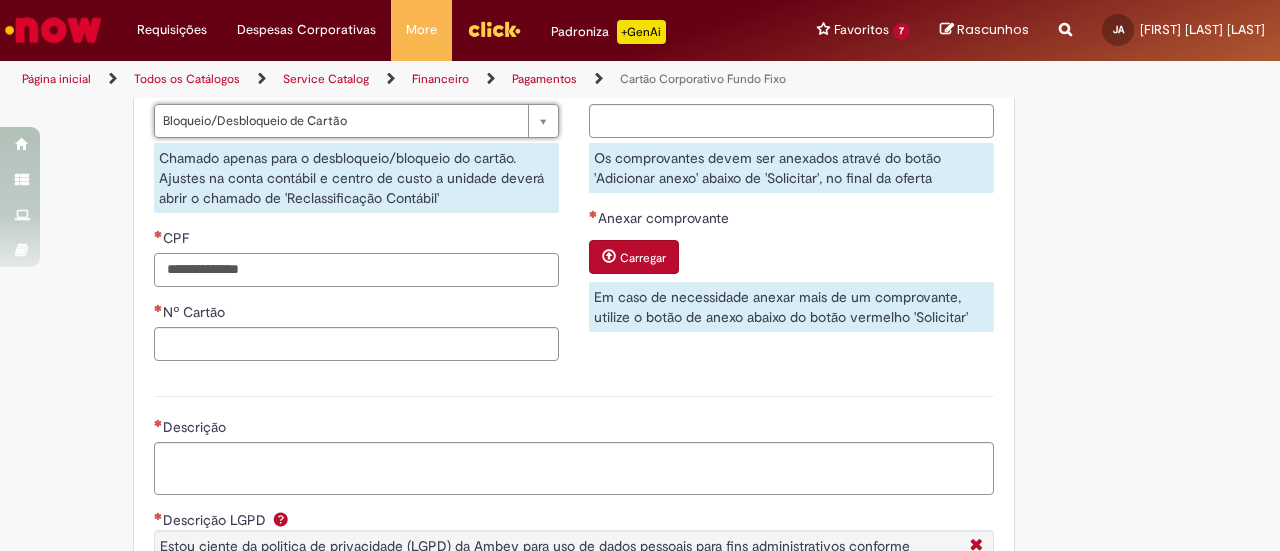 click on "CPF" at bounding box center [356, 270] 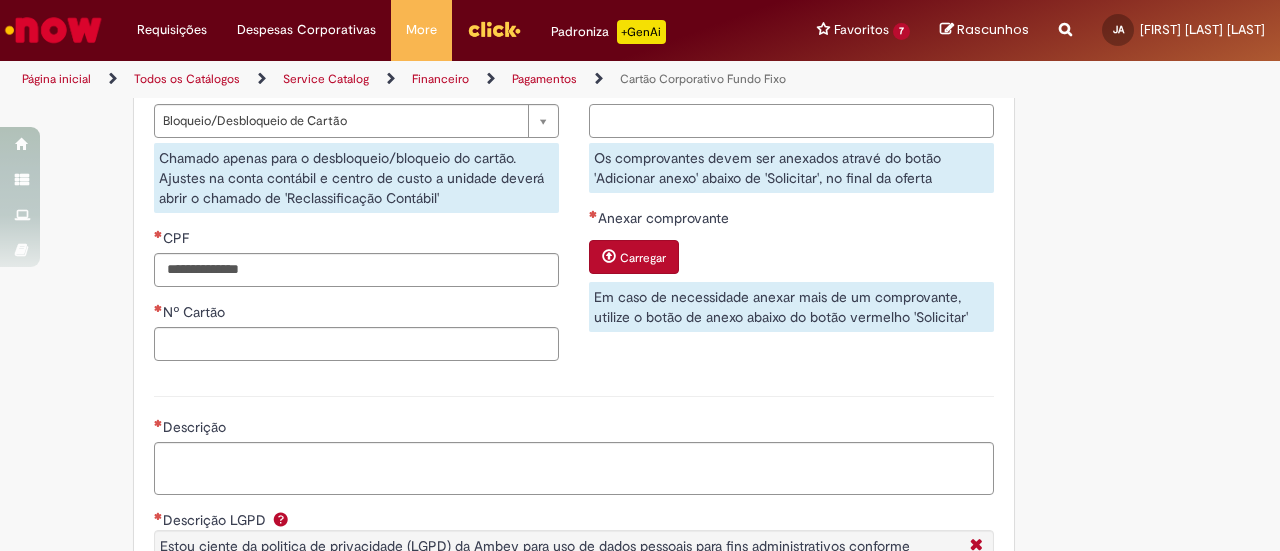 click on "Nome Completo" at bounding box center (791, 121) 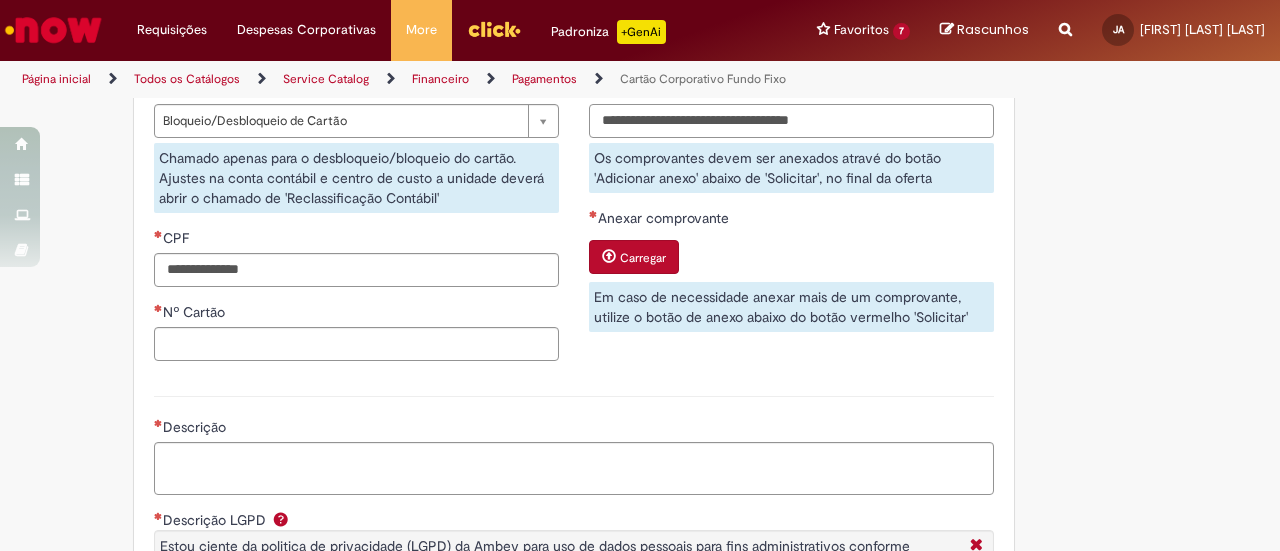 type on "**********" 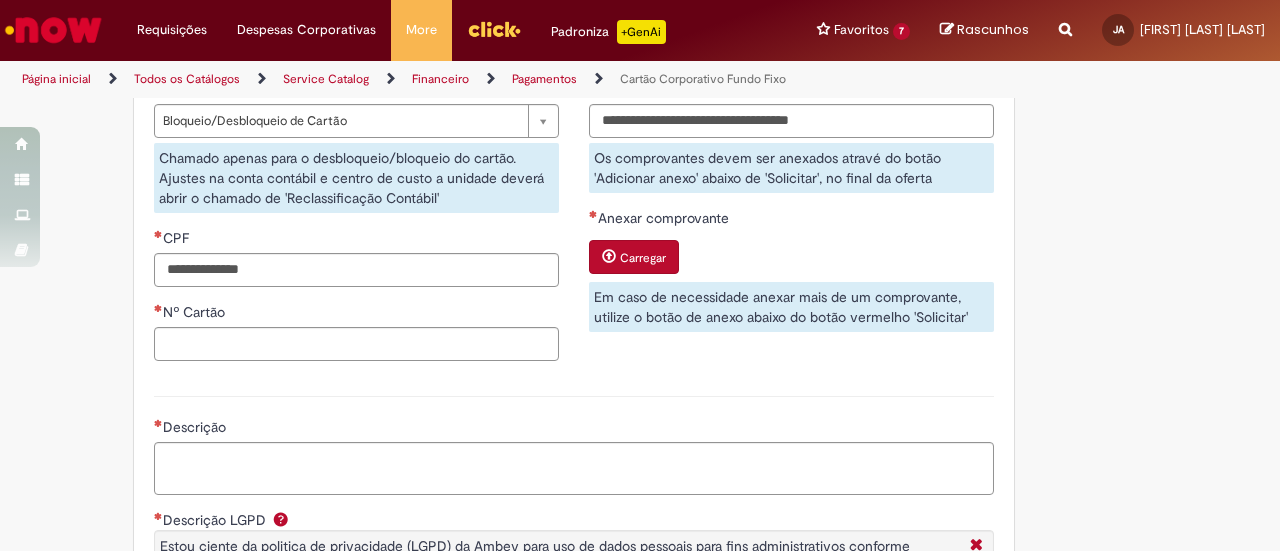 type 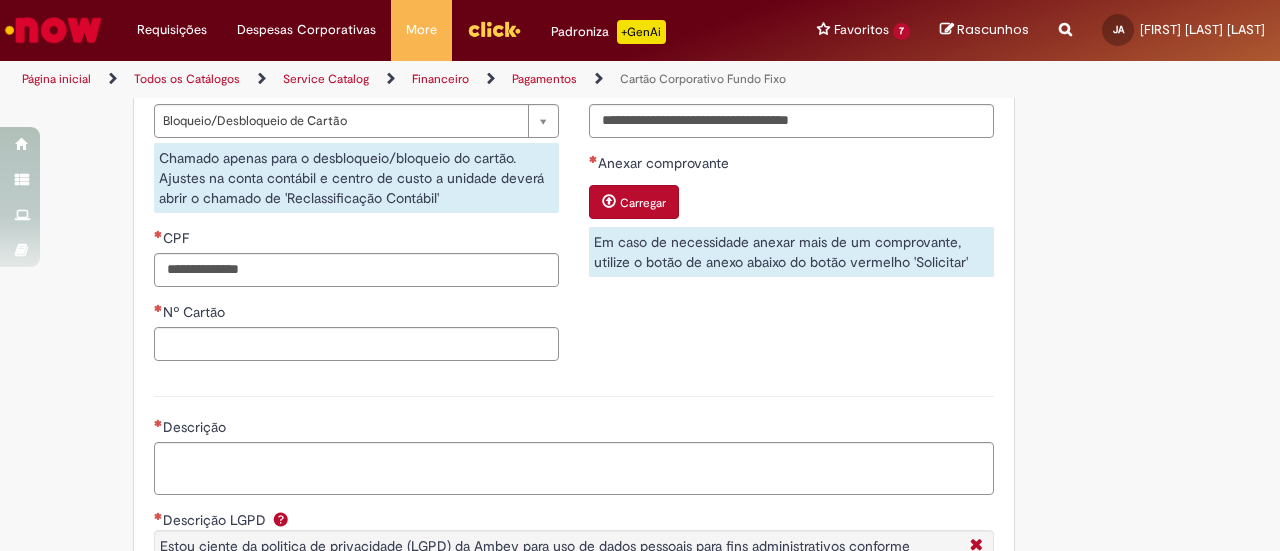 drag, startPoint x: 251, startPoint y: 247, endPoint x: 249, endPoint y: 264, distance: 17.117243 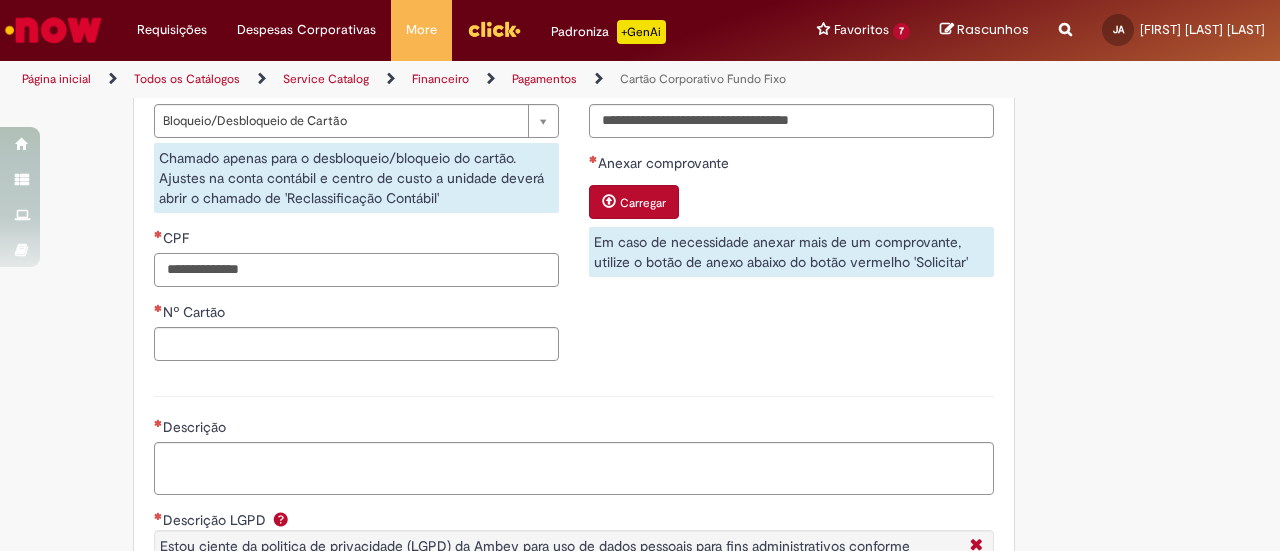 click on "CPF" at bounding box center (356, 270) 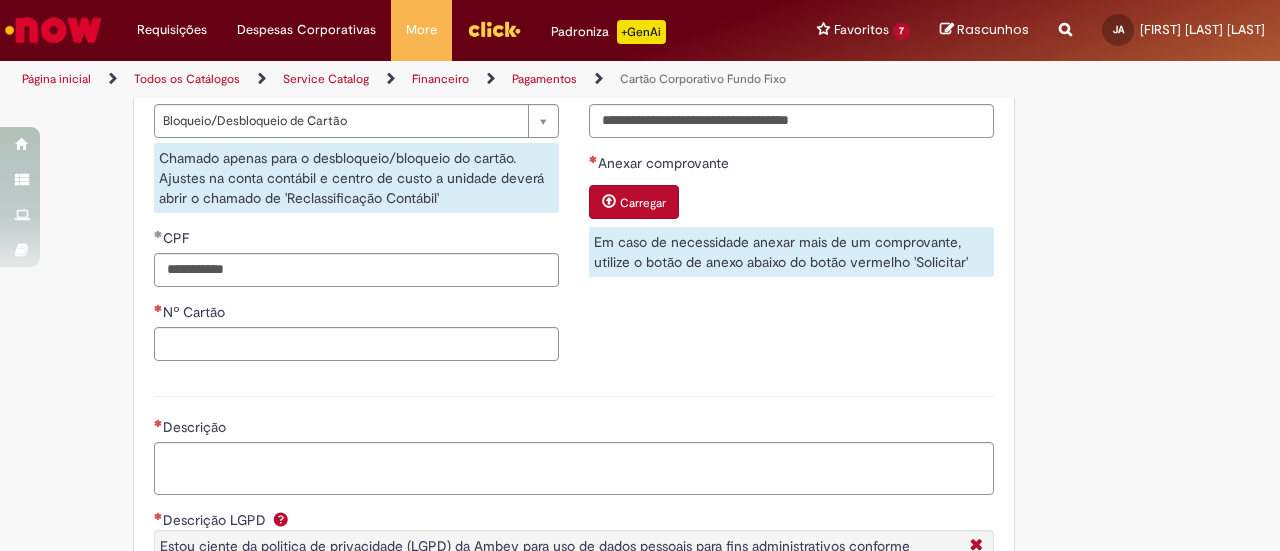 type on "**********" 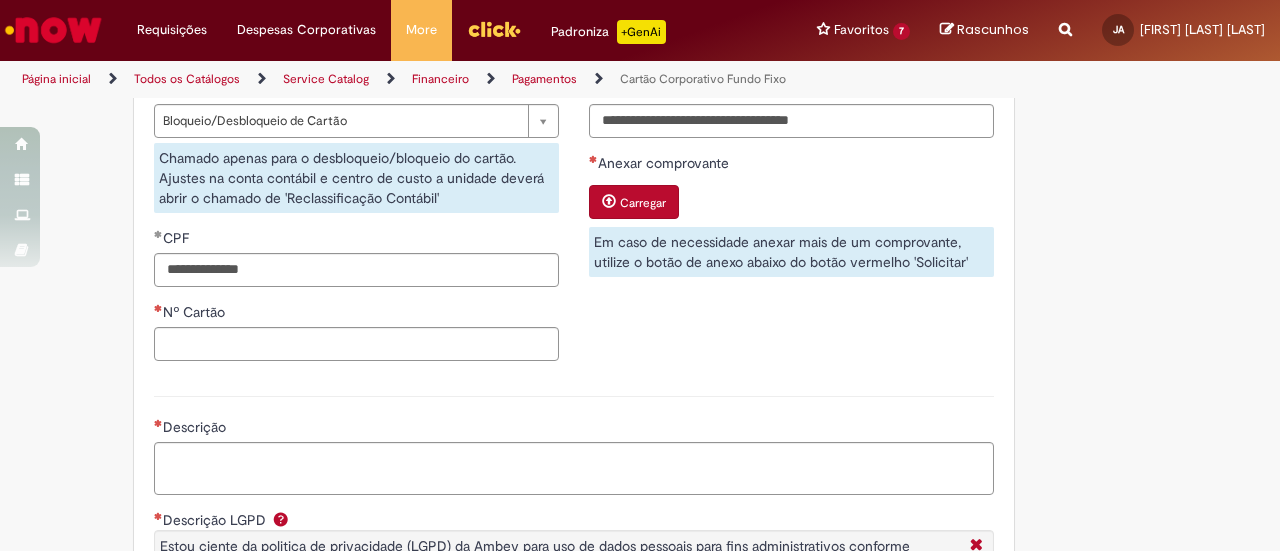 click on "Carregar" at bounding box center (643, 203) 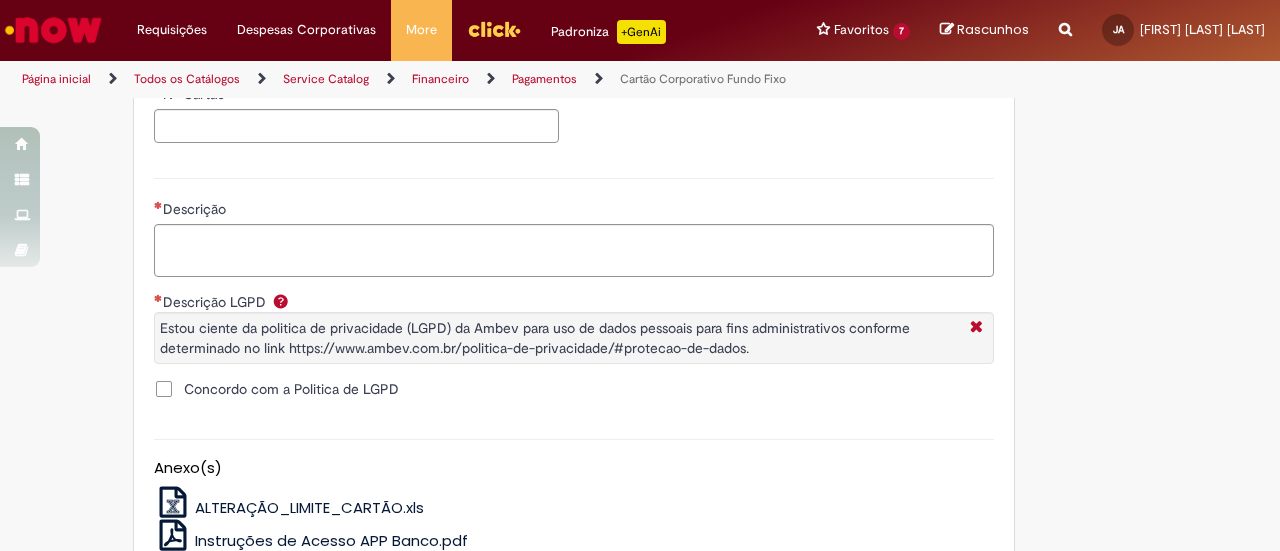 scroll, scrollTop: 1384, scrollLeft: 0, axis: vertical 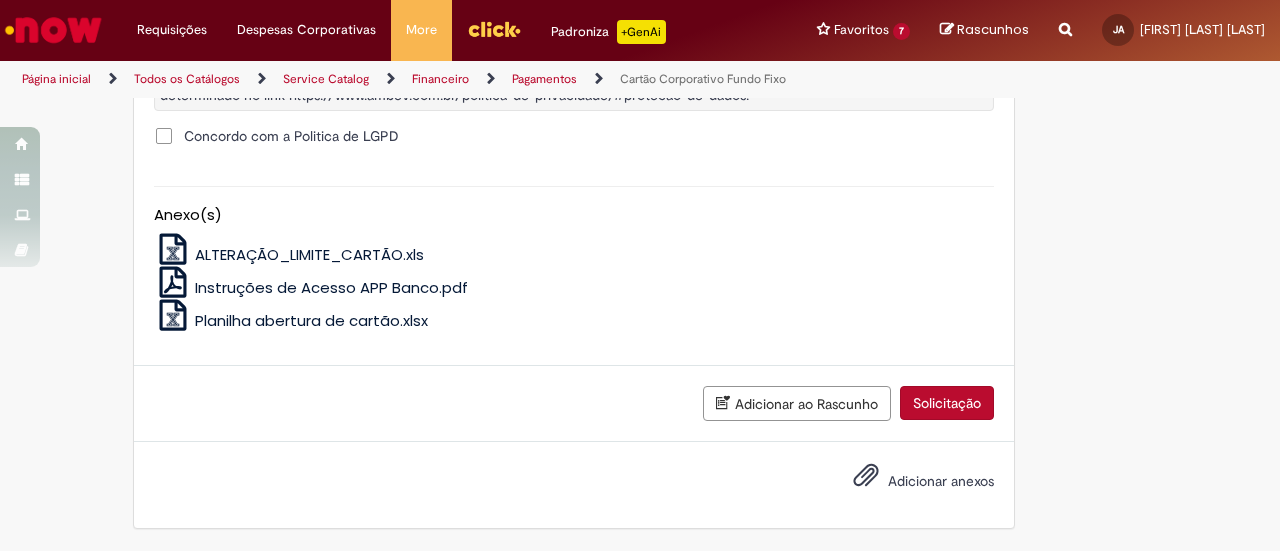 click on "Adicionar anexos" at bounding box center (941, 481) 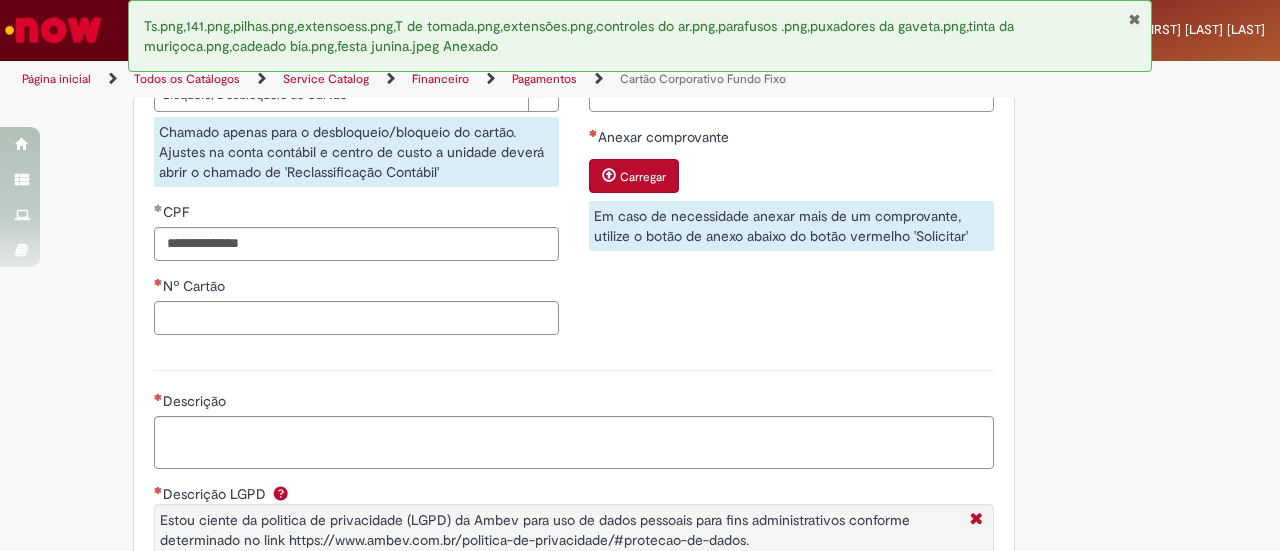 scroll, scrollTop: 958, scrollLeft: 0, axis: vertical 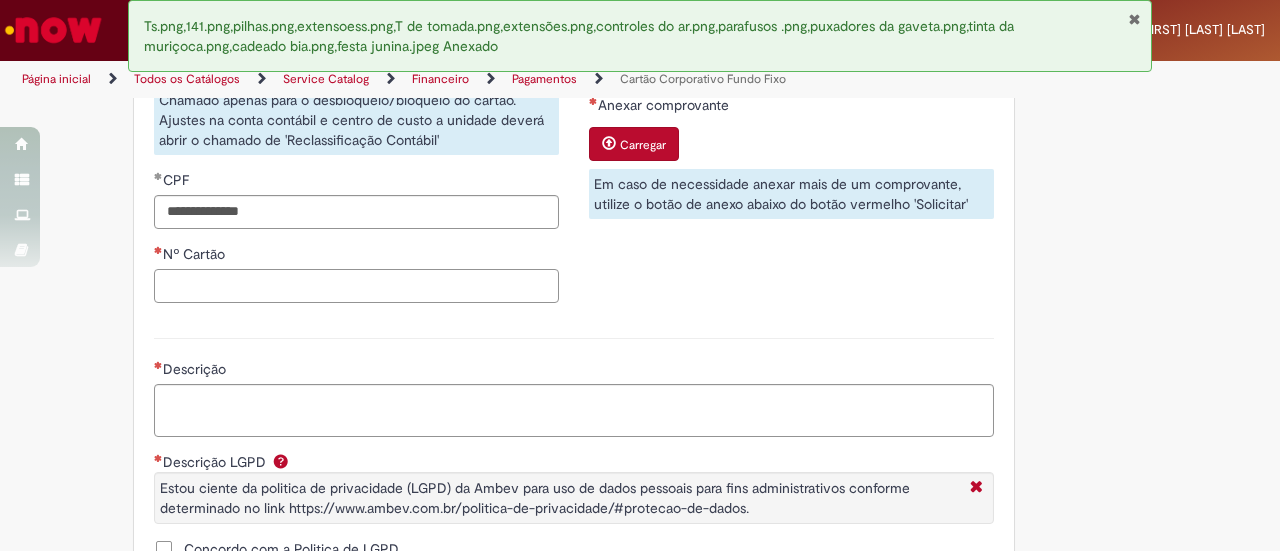 click on "Nº Cartão" at bounding box center (356, 286) 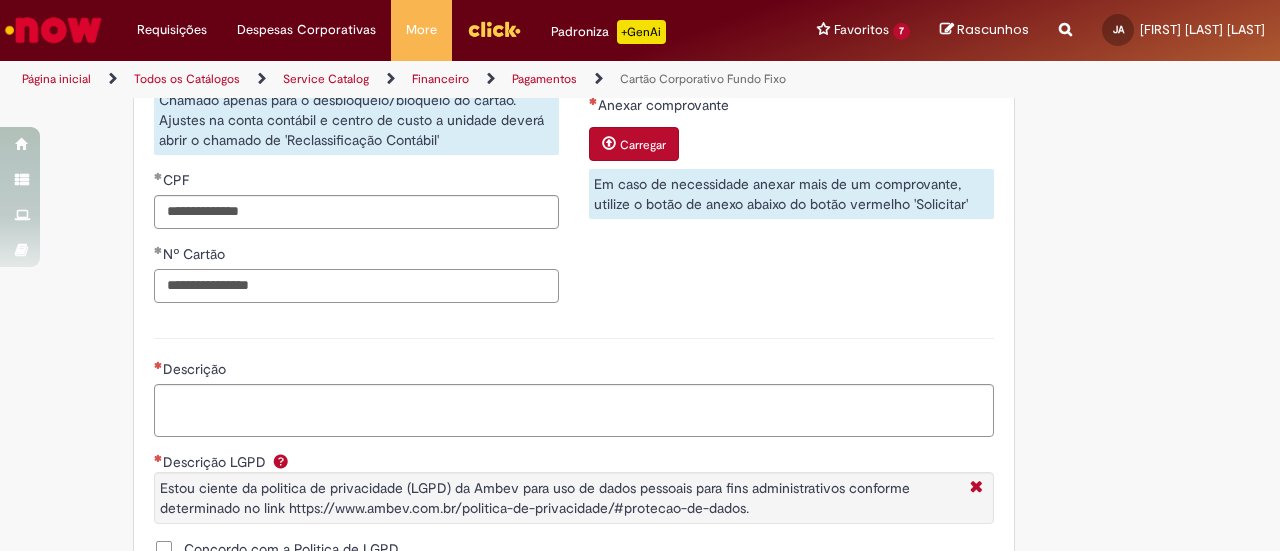 type on "**********" 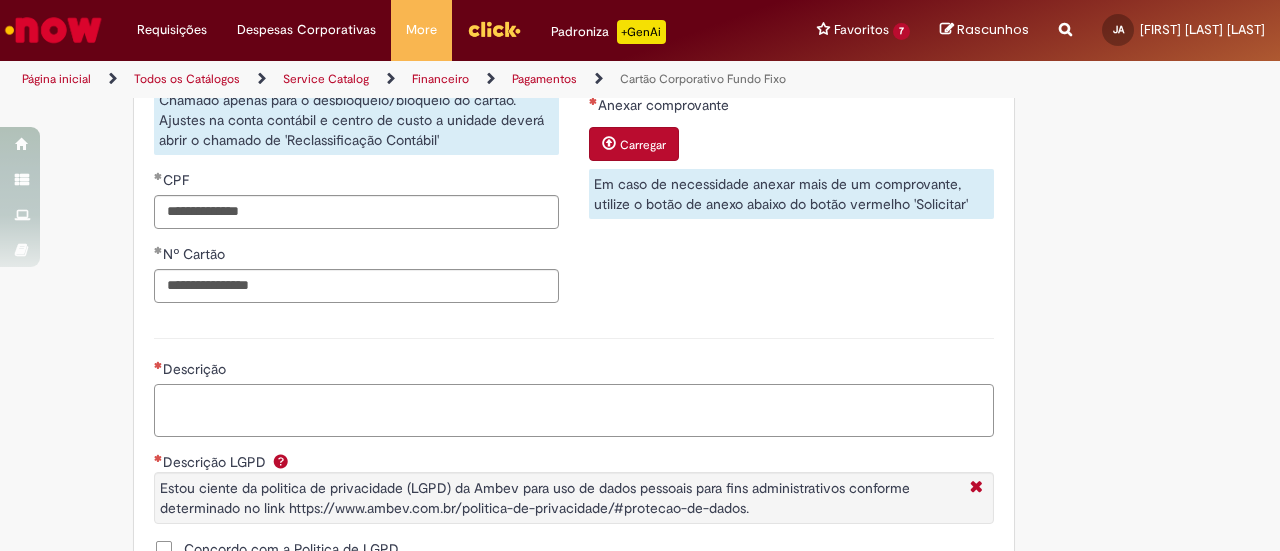 click on "Descrição" at bounding box center (574, 410) 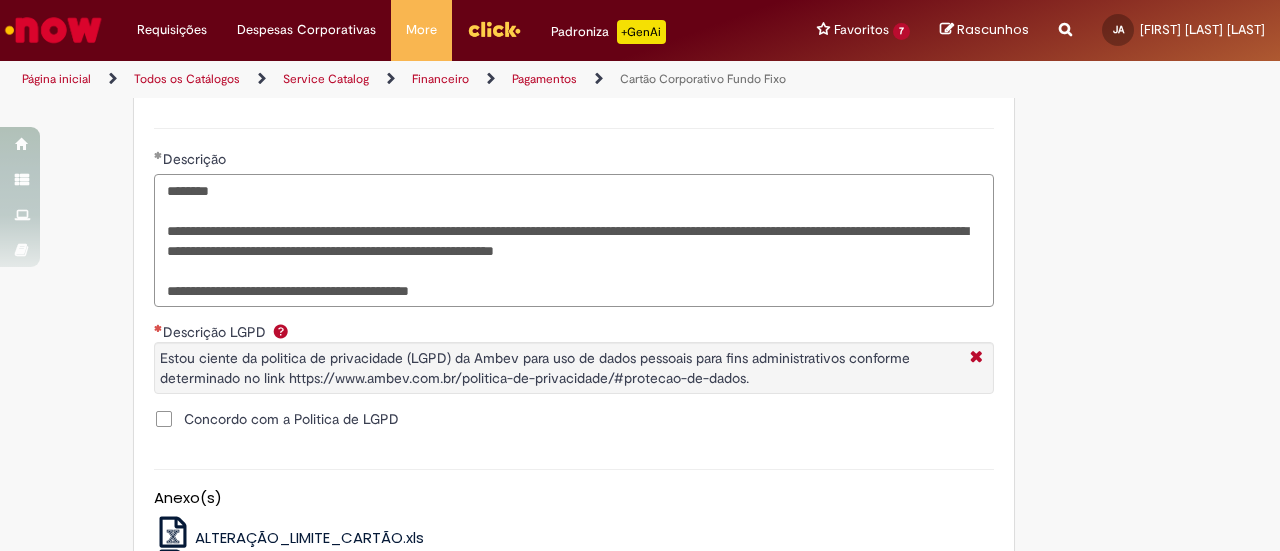 scroll, scrollTop: 1198, scrollLeft: 0, axis: vertical 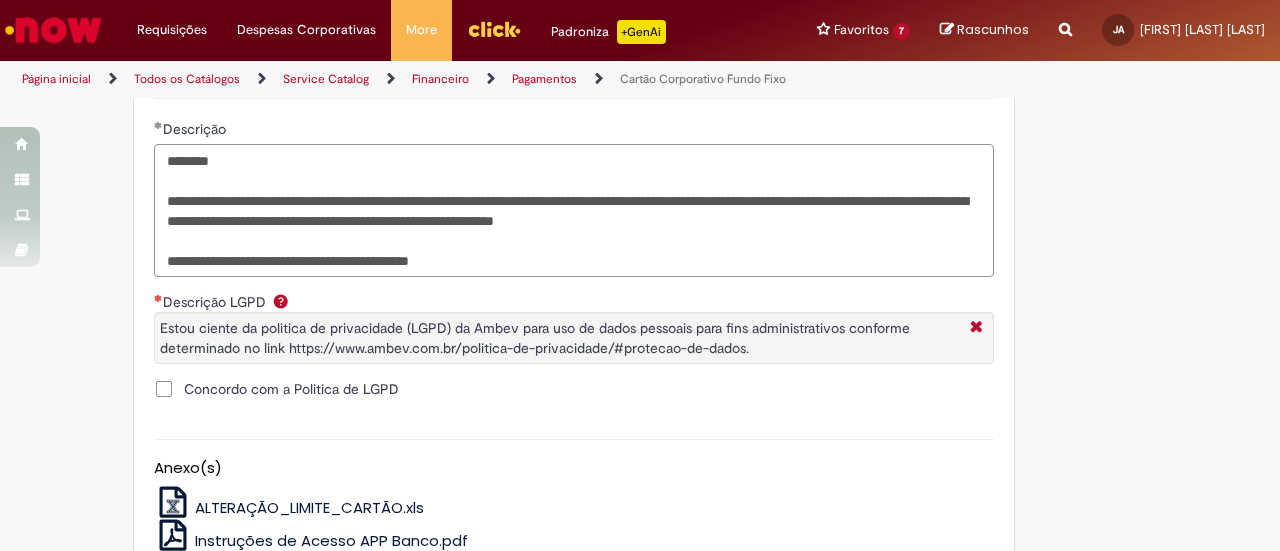 type on "**********" 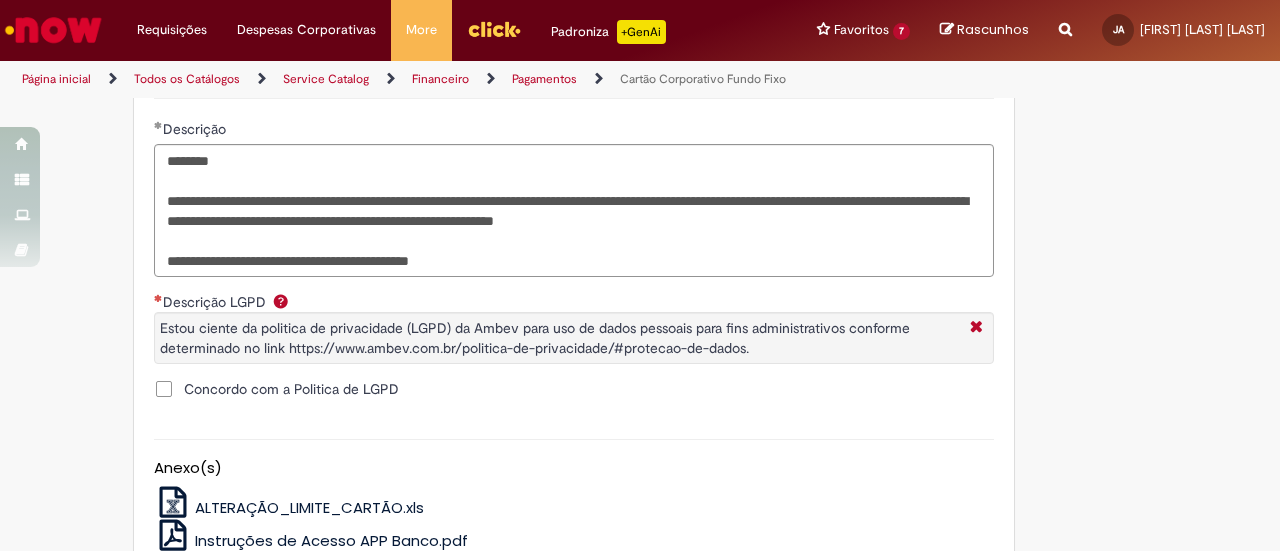 click on "Concordo com a Politica de LGPD" at bounding box center (574, 391) 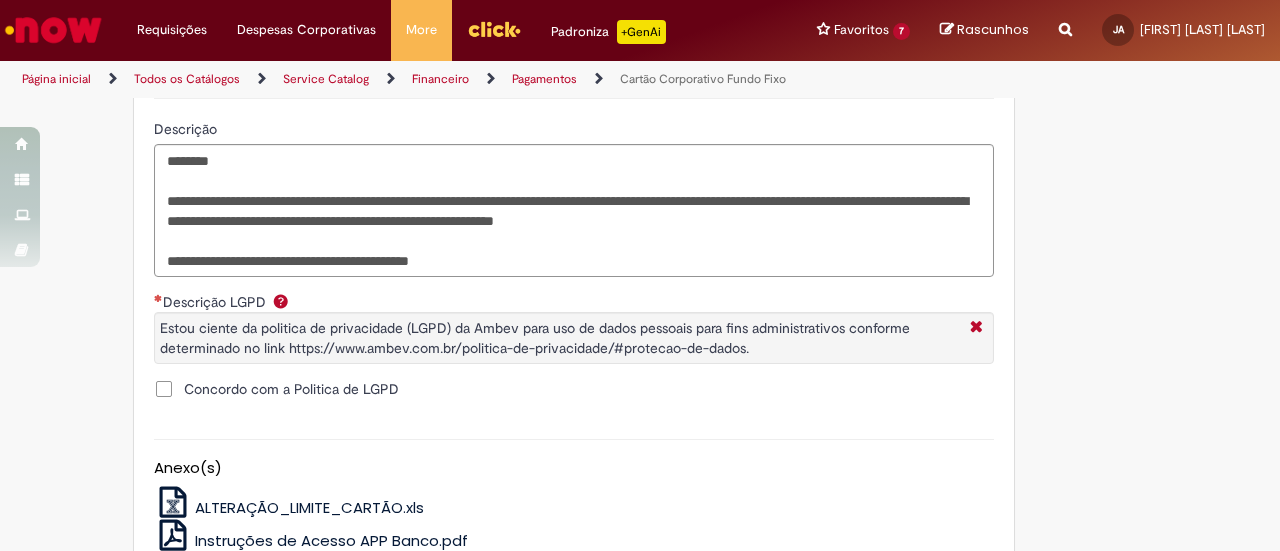 click on "Concordo com a Politica de LGPD" at bounding box center [574, 391] 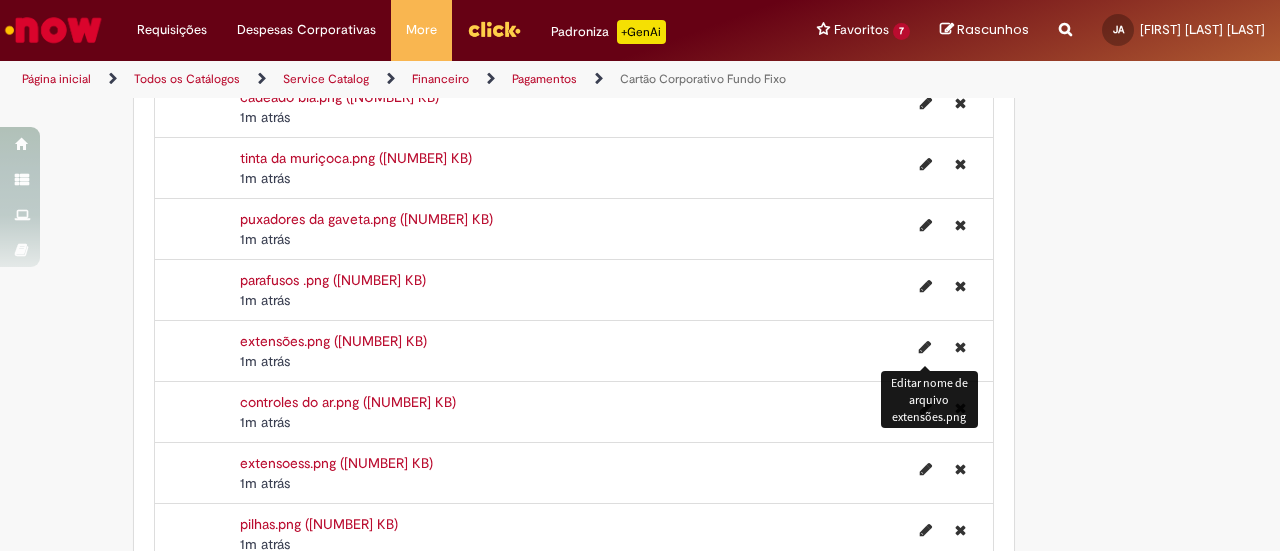 scroll, scrollTop: 1498, scrollLeft: 0, axis: vertical 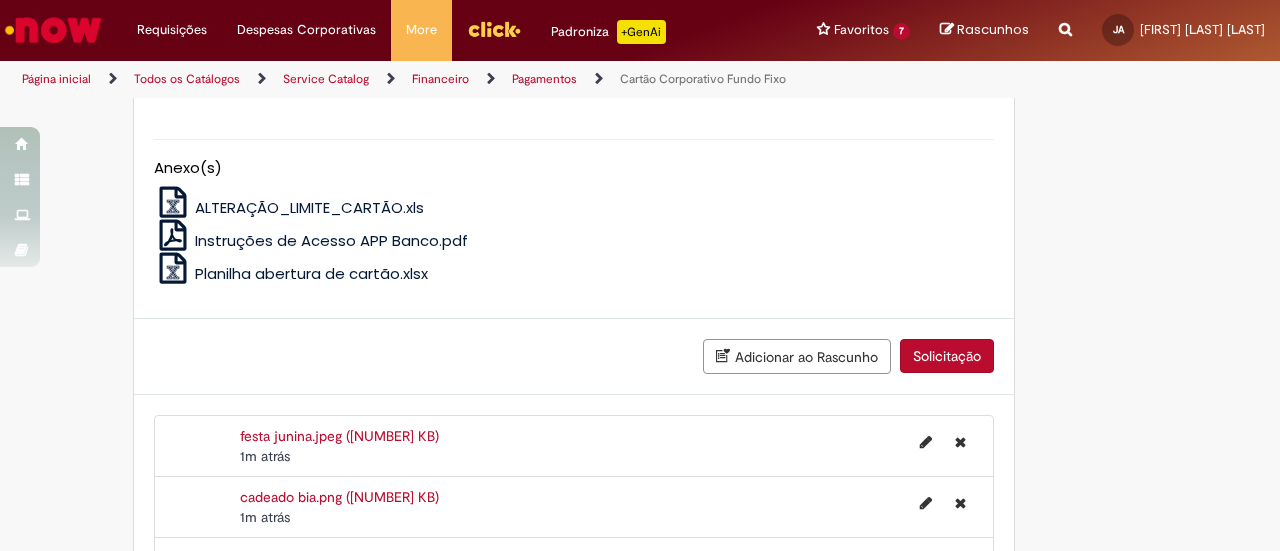 click on "Solicitação" at bounding box center (947, 356) 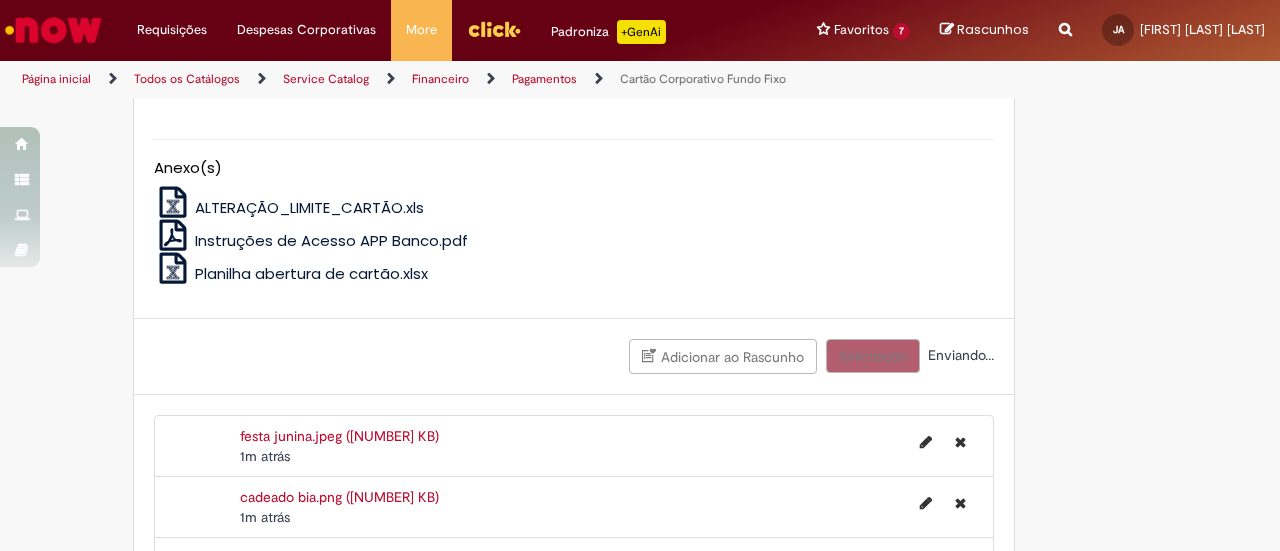 scroll, scrollTop: 793, scrollLeft: 0, axis: vertical 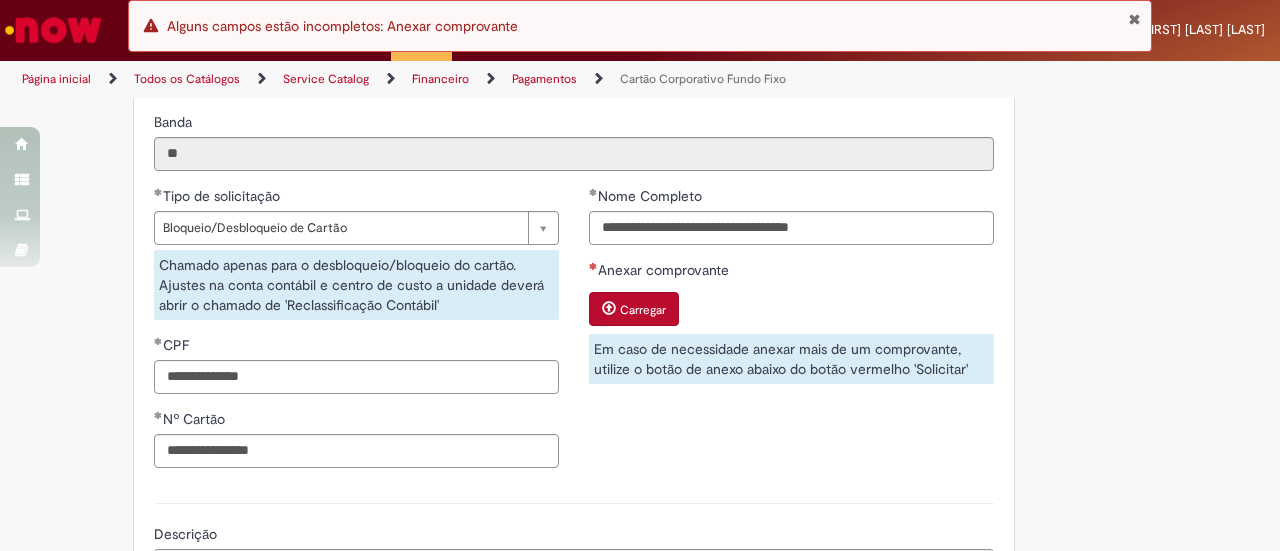 click on "Carregar" at bounding box center [643, 310] 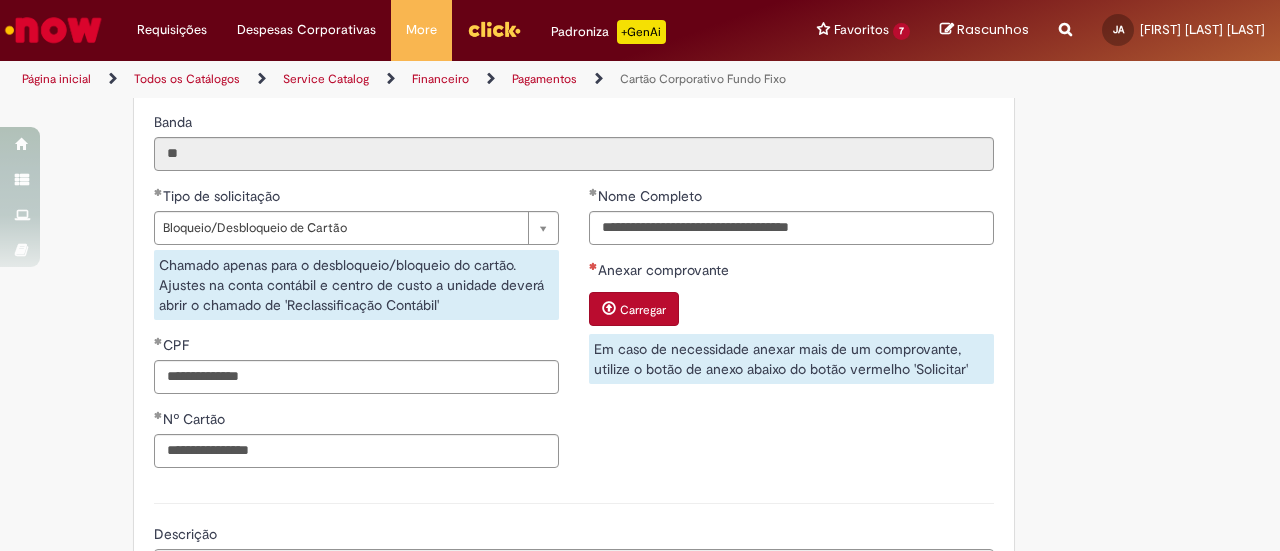 click on "Carregar" at bounding box center [634, 309] 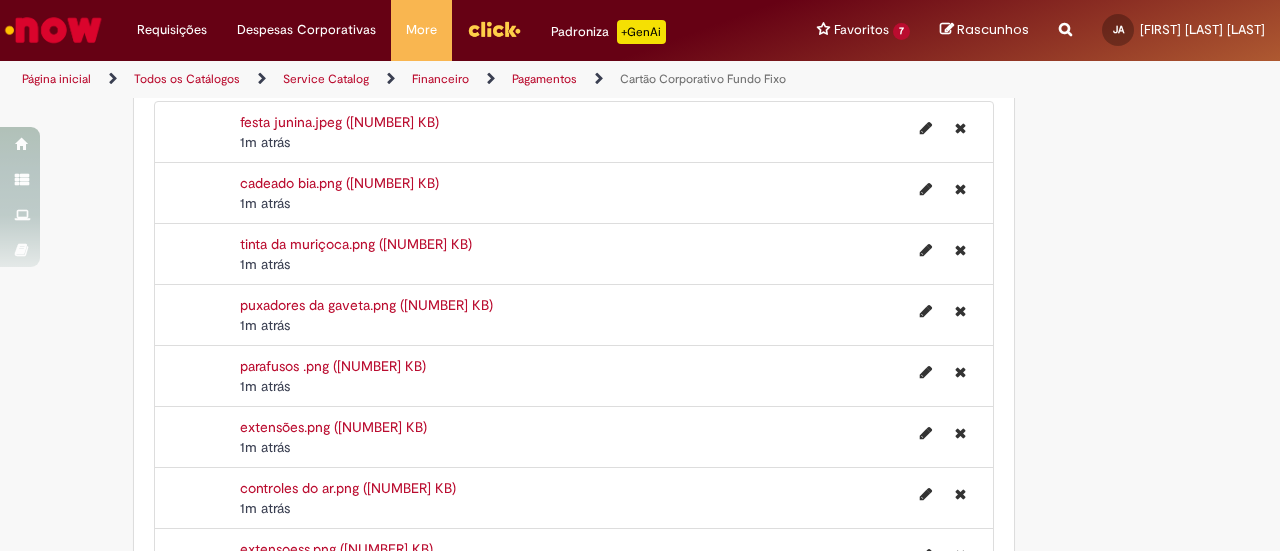 scroll, scrollTop: 1693, scrollLeft: 0, axis: vertical 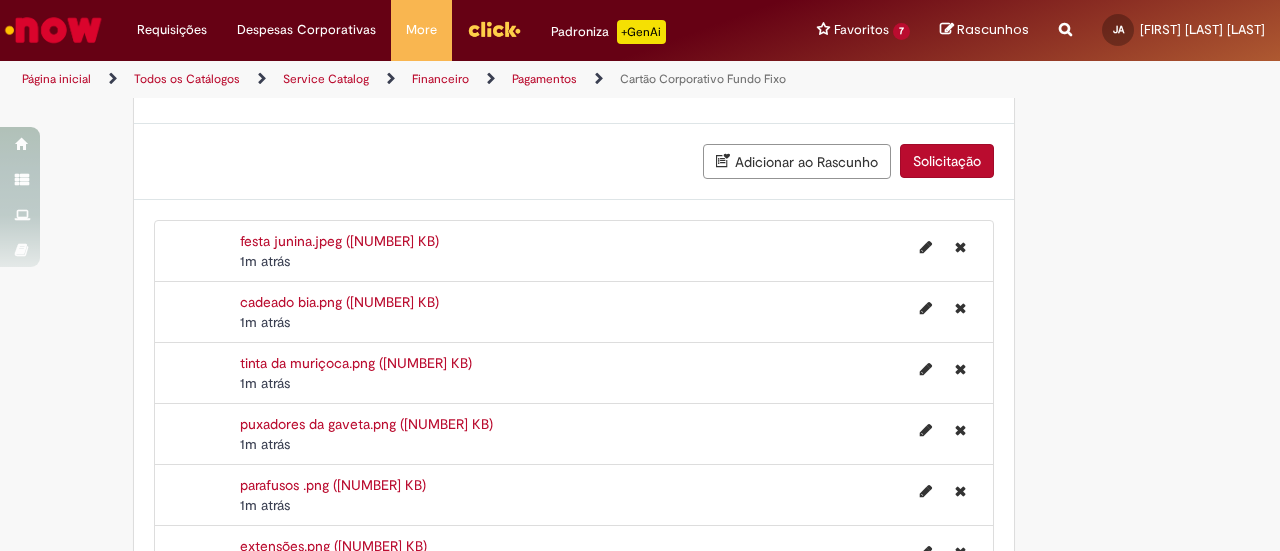 click on "Solicitação" at bounding box center [947, 161] 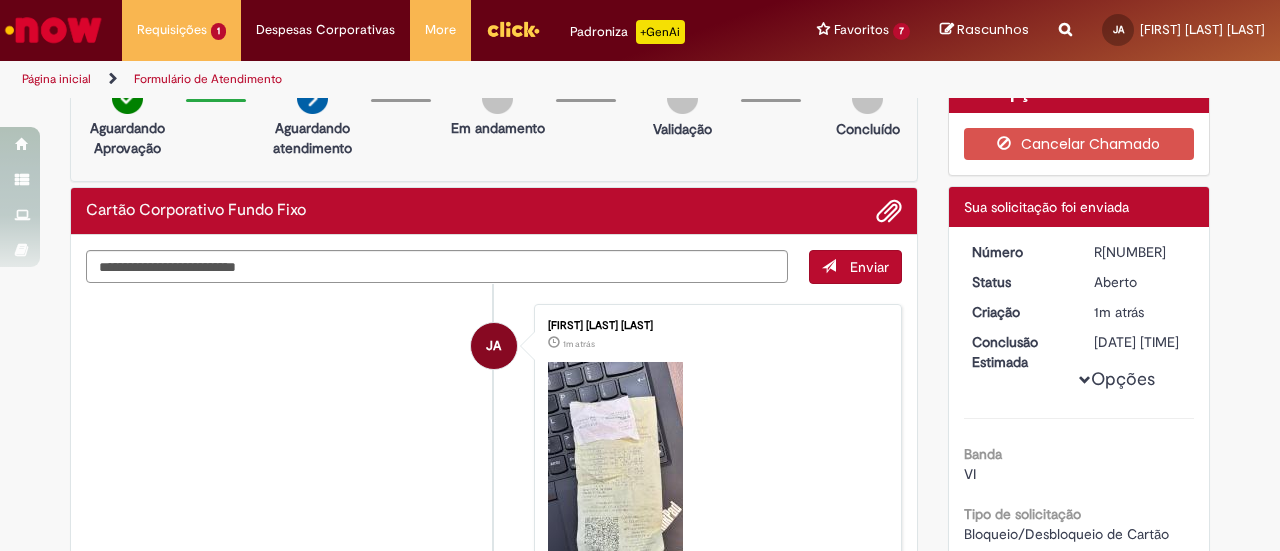 scroll, scrollTop: 0, scrollLeft: 0, axis: both 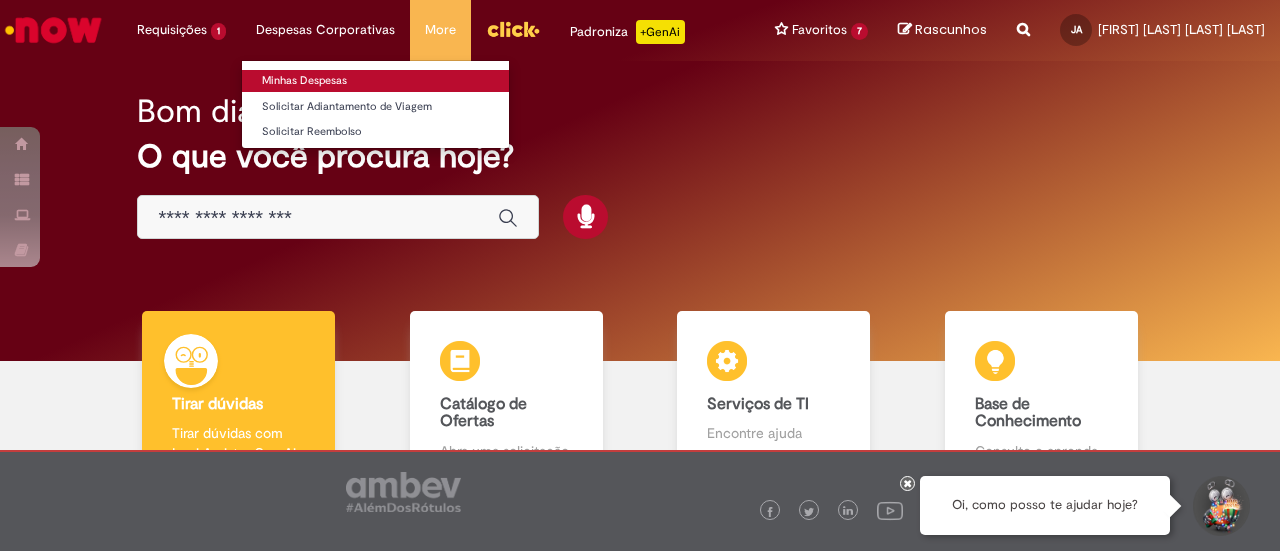 click on "Minhas Despesas" at bounding box center [375, 81] 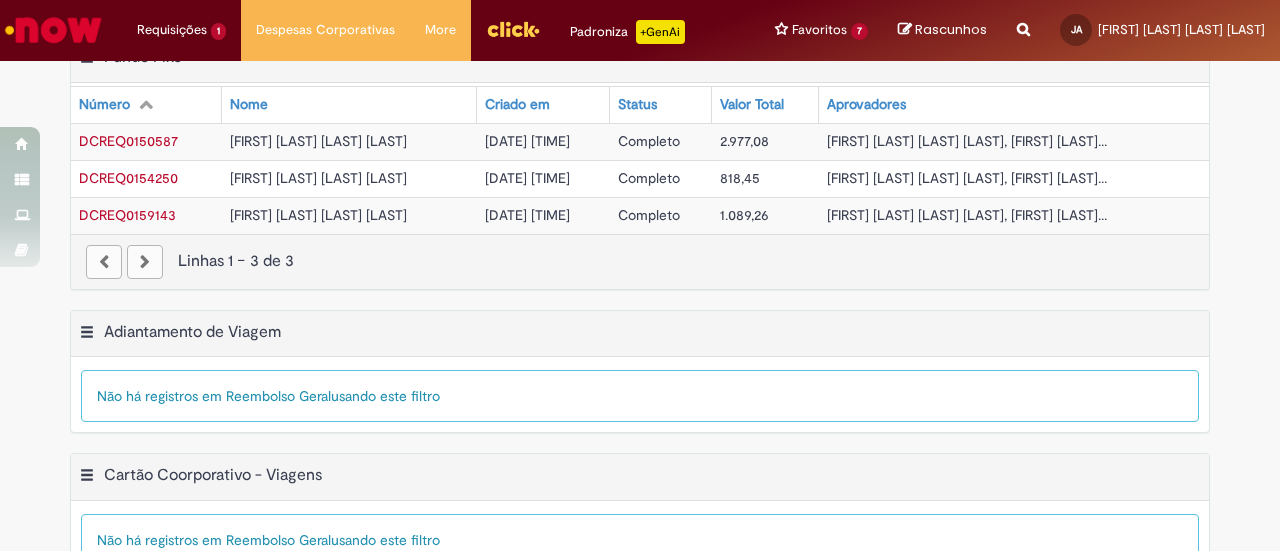 scroll, scrollTop: 599, scrollLeft: 0, axis: vertical 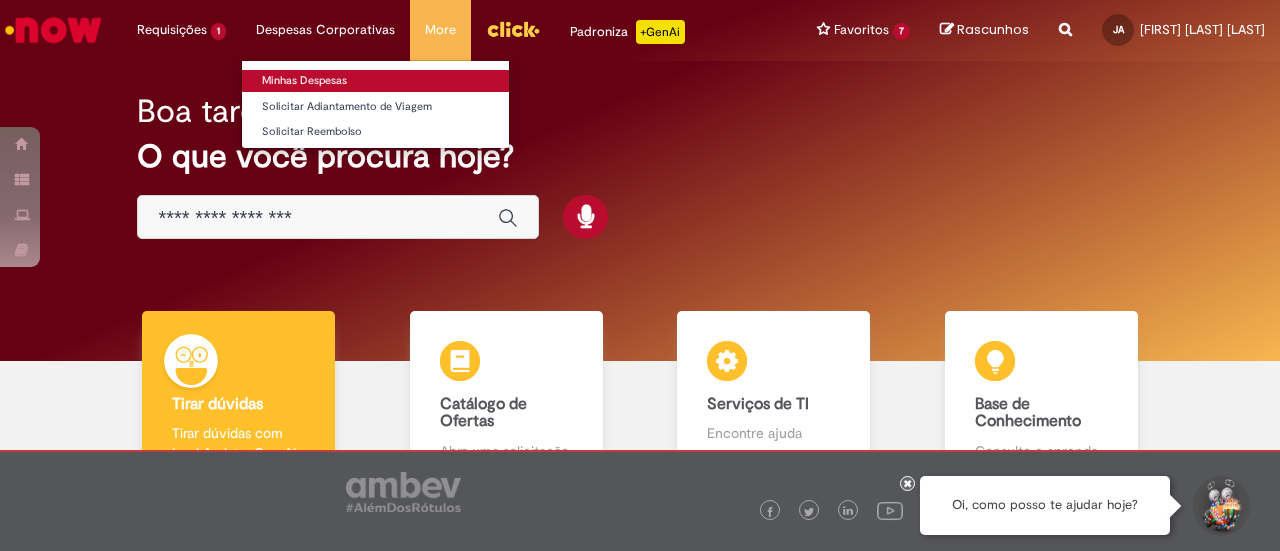 click on "Minhas Despesas" at bounding box center [375, 81] 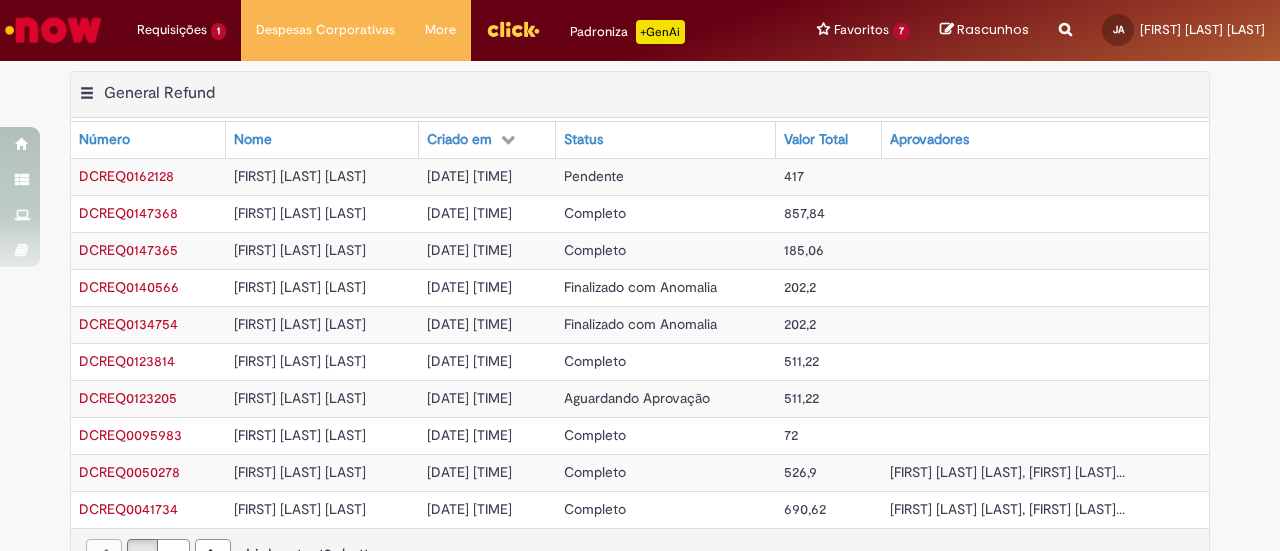 click on "Pendente" at bounding box center (594, 176) 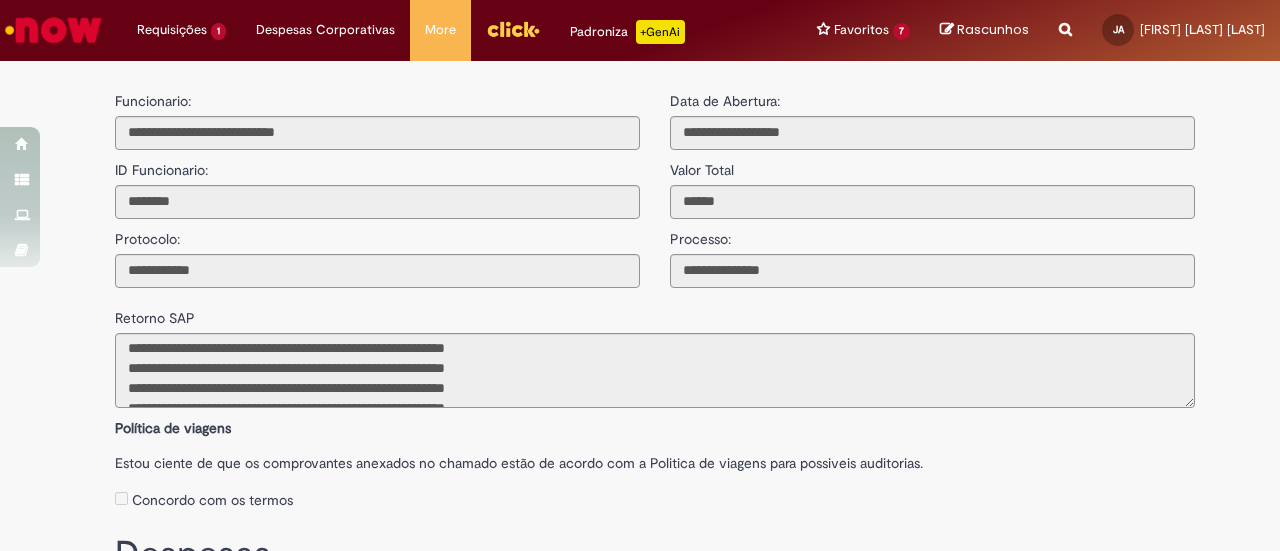 scroll, scrollTop: 198, scrollLeft: 0, axis: vertical 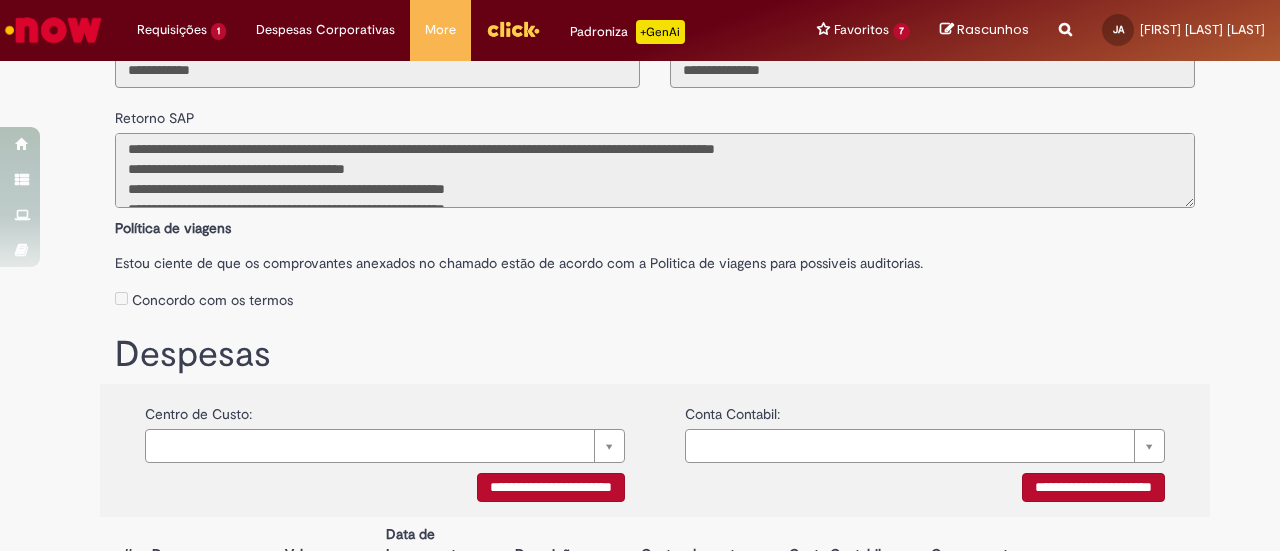 click on "**********" at bounding box center [655, 170] 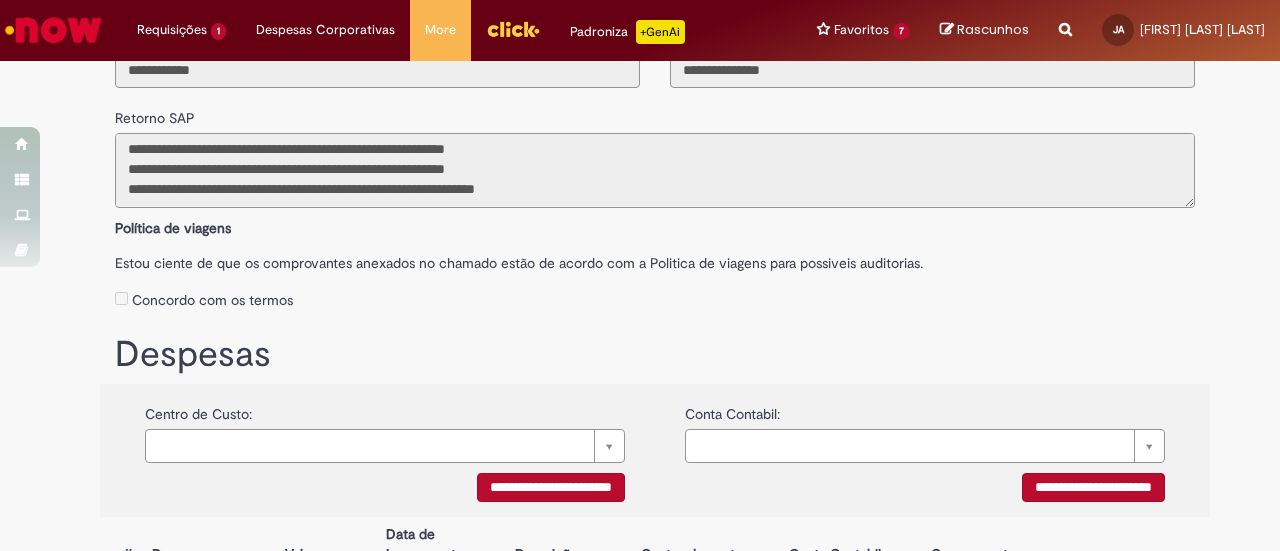 drag, startPoint x: 118, startPoint y: 143, endPoint x: 378, endPoint y: 259, distance: 284.70337 